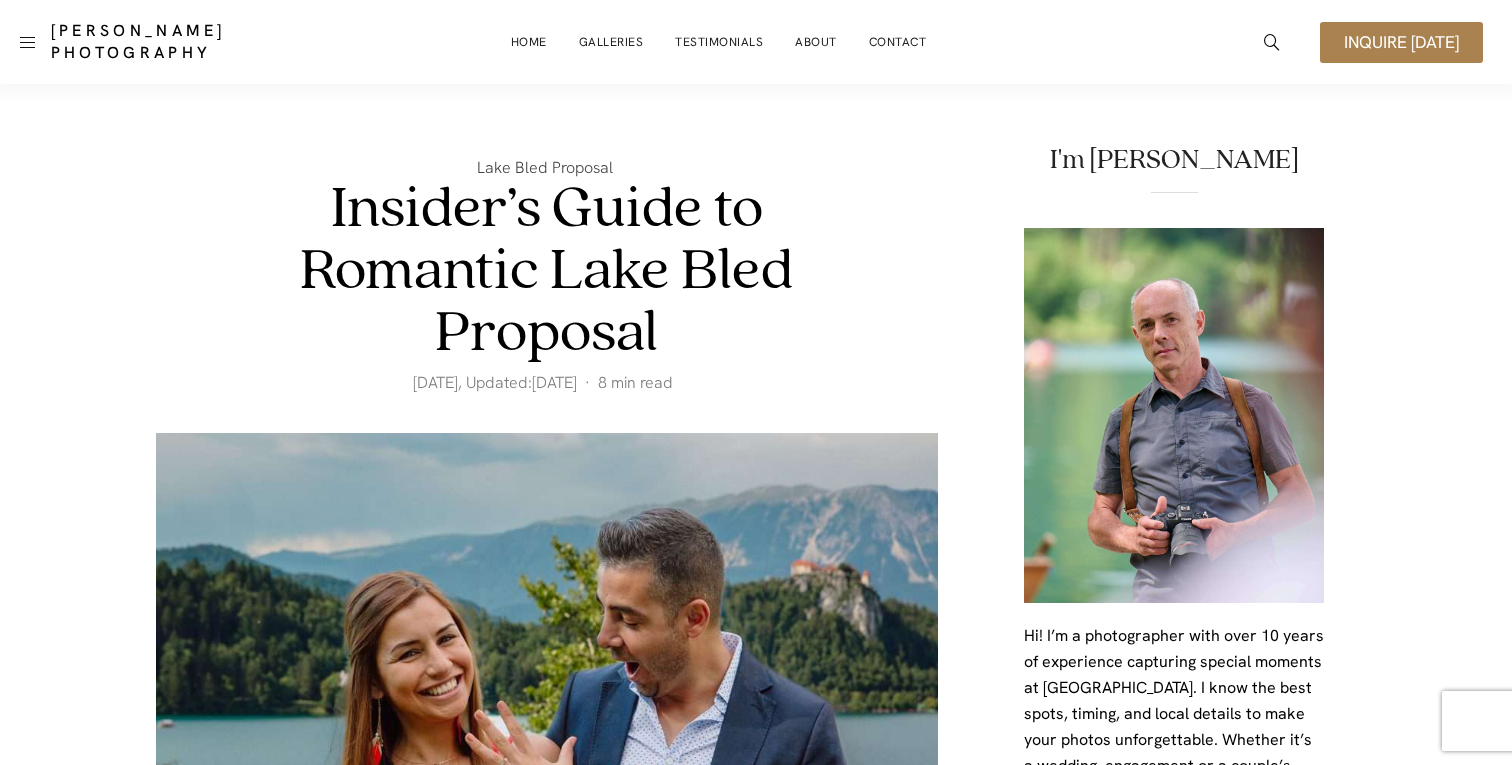 scroll, scrollTop: 0, scrollLeft: 0, axis: both 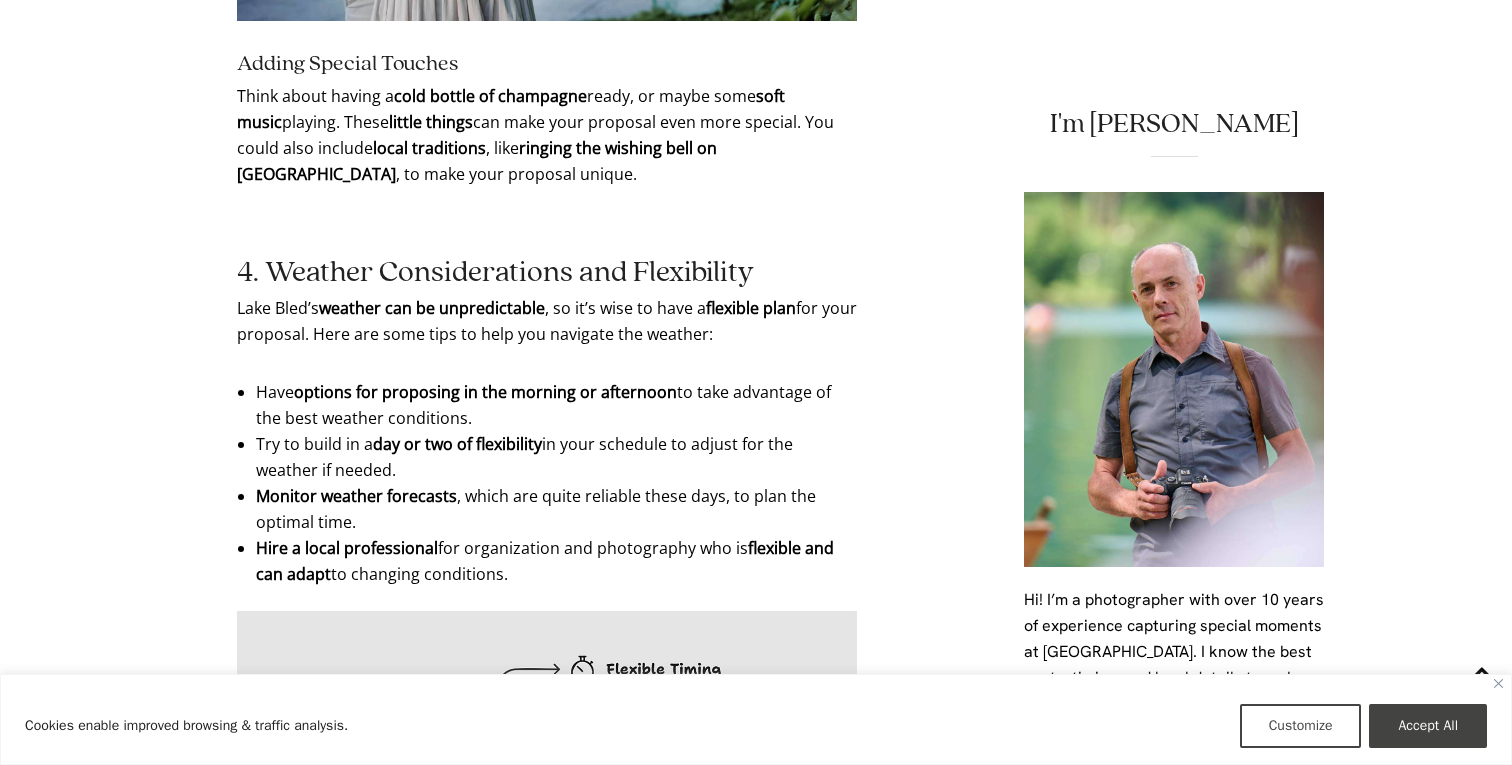 click on "options for proposing in the morning or afternoon" at bounding box center (485, 392) 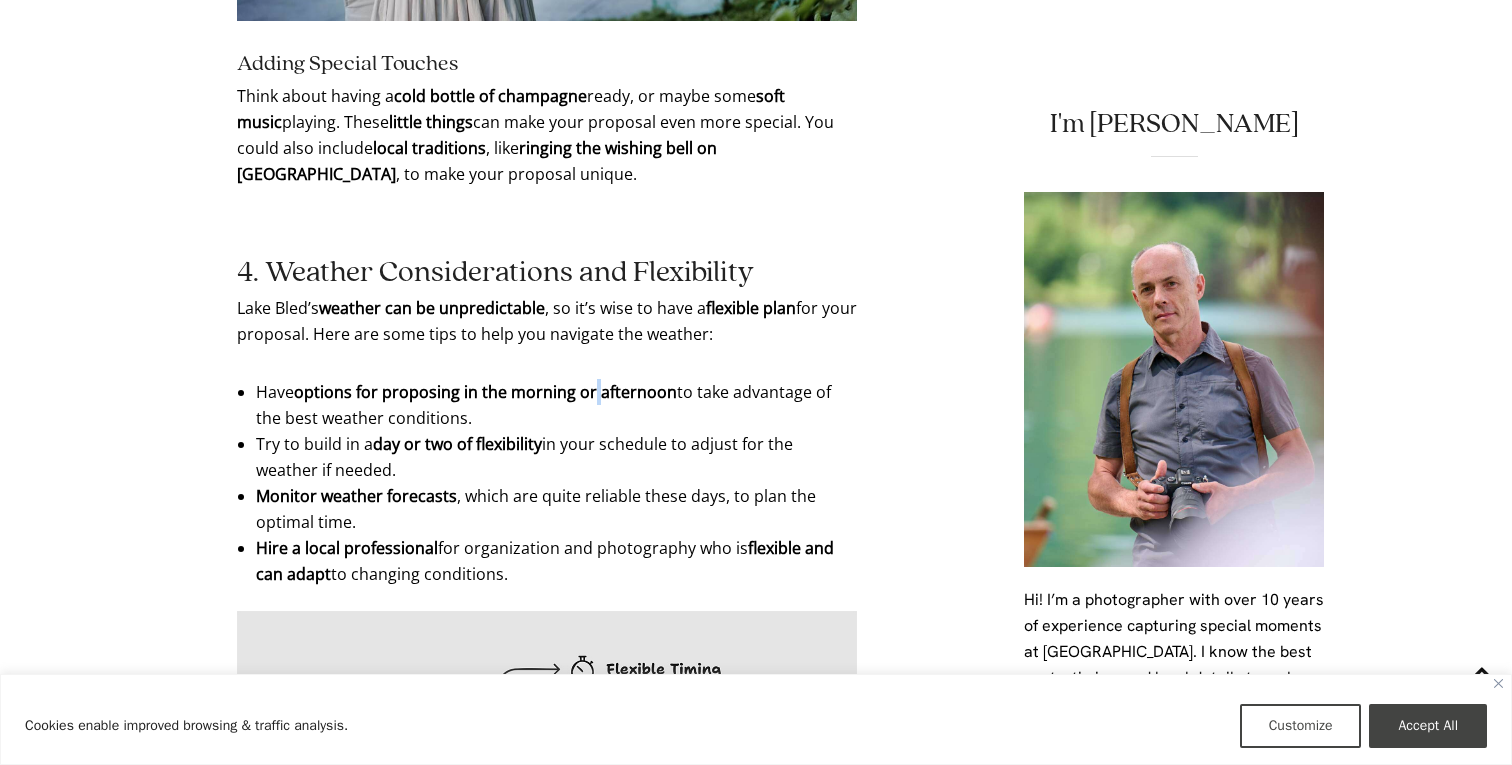 click on "options for proposing in the morning or afternoon" at bounding box center (485, 392) 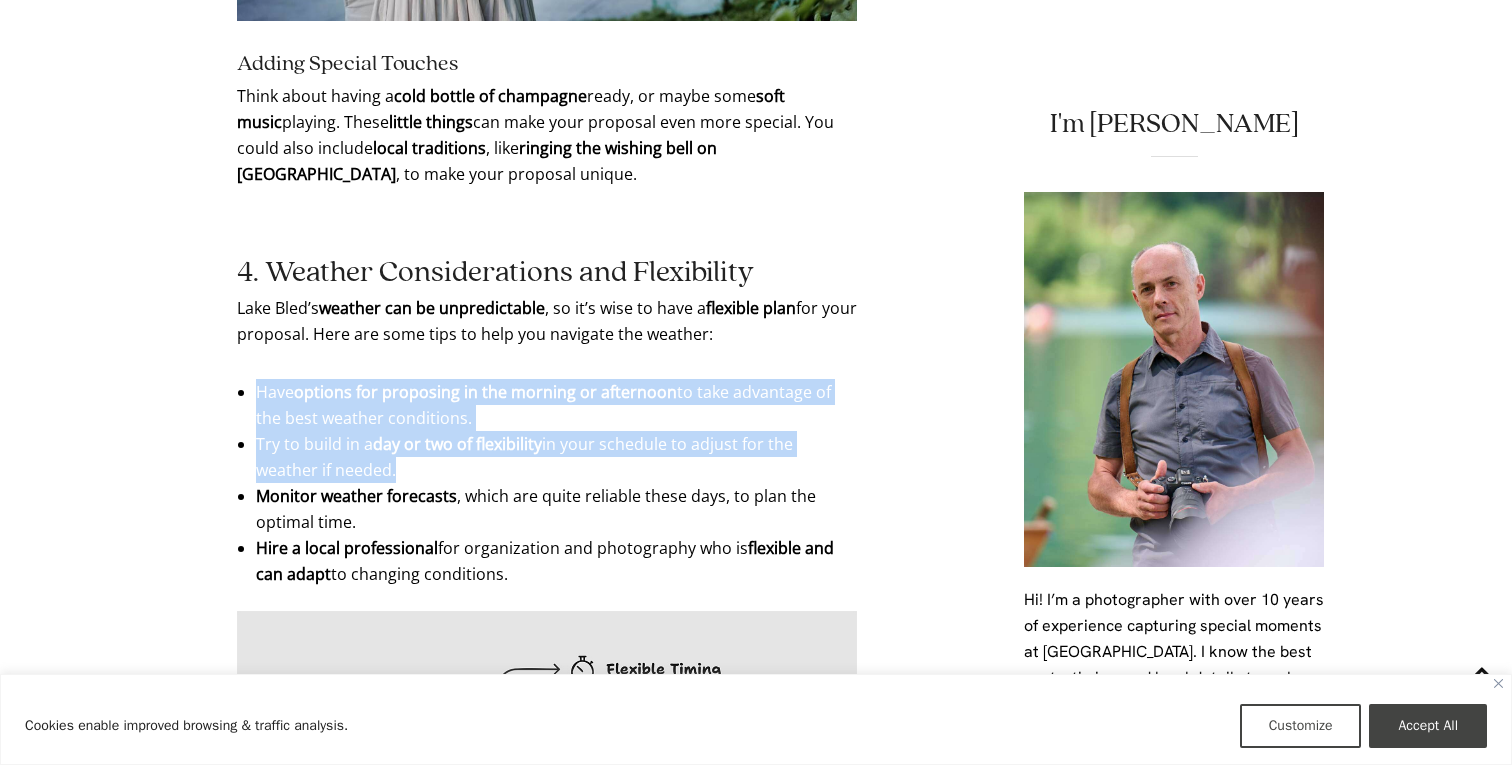 drag, startPoint x: 594, startPoint y: 357, endPoint x: 599, endPoint y: 428, distance: 71.17584 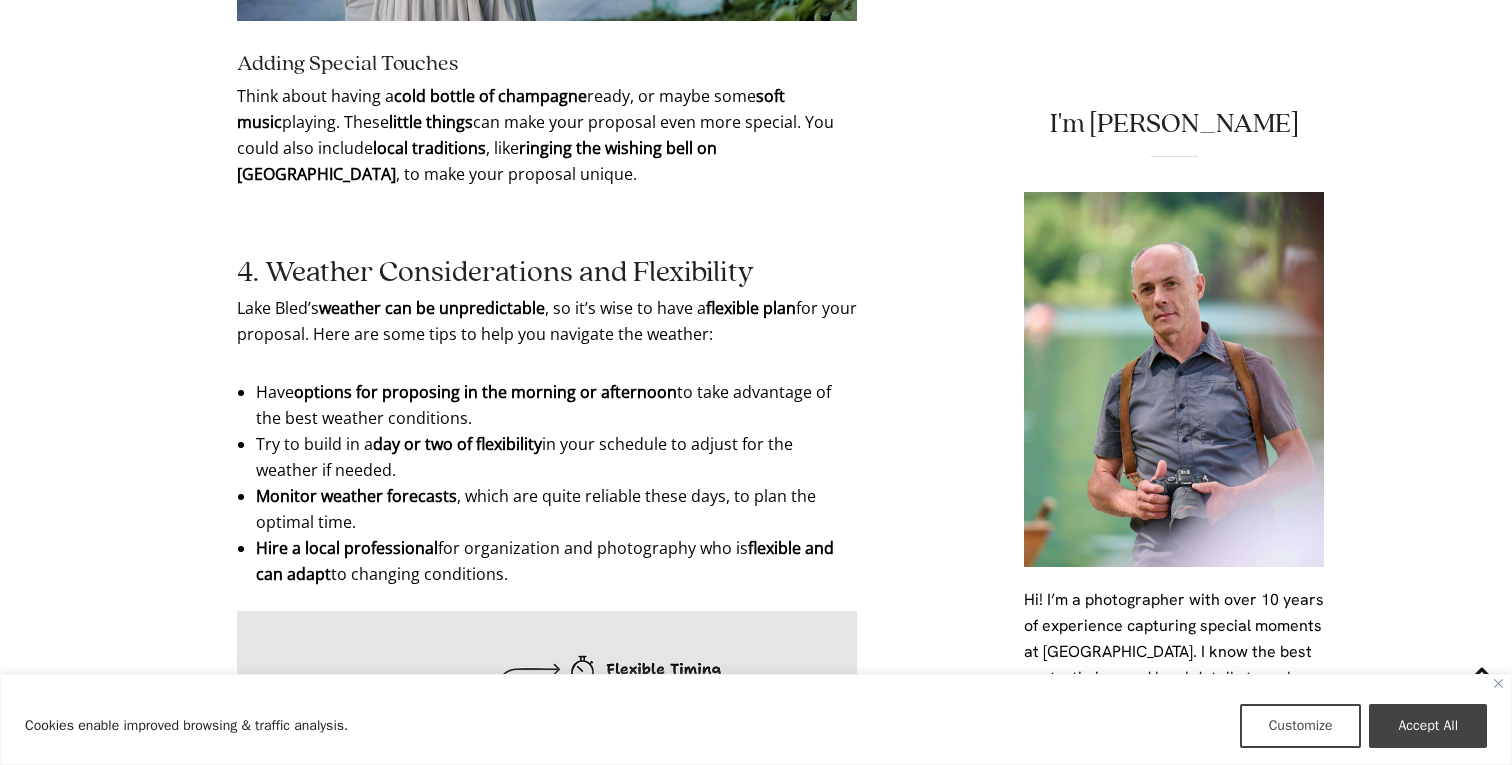 click on "Try to build in a  day or two of flexibility  in your schedule to adjust for the weather if needed." at bounding box center (547, 457) 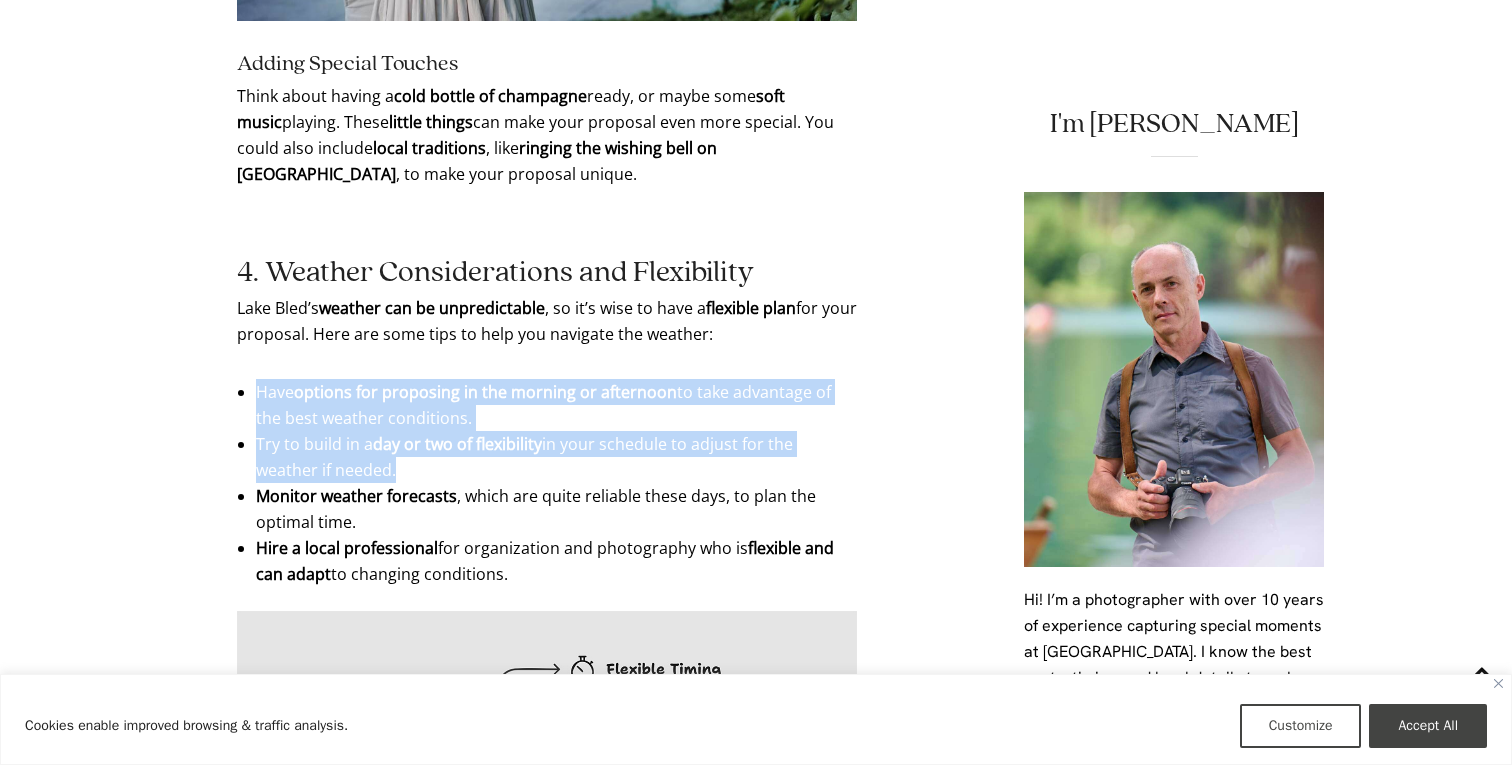 drag, startPoint x: 599, startPoint y: 428, endPoint x: 599, endPoint y: 375, distance: 53 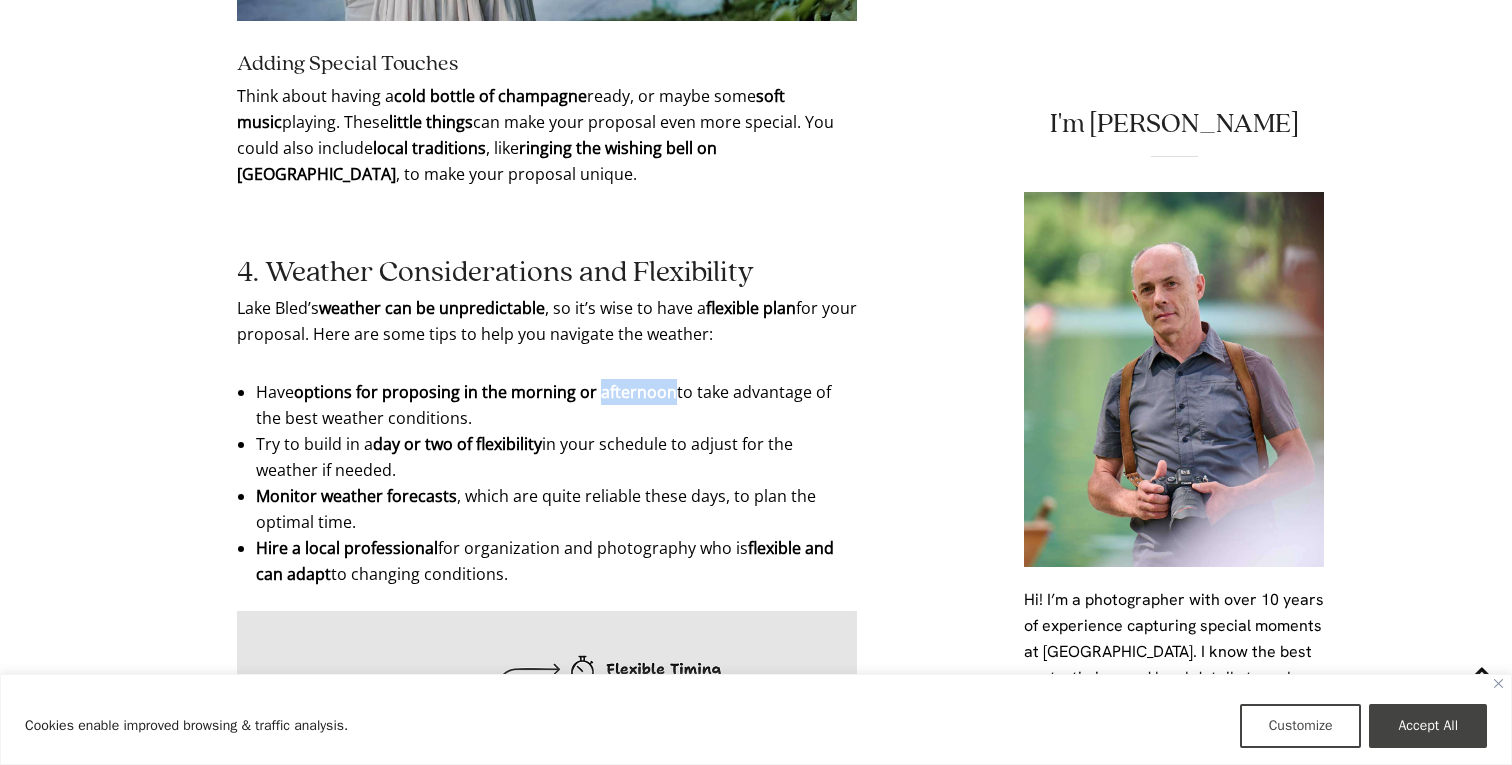 click on "Have  options for proposing in the morning or afternoon  to take advantage of the best weather conditions." at bounding box center [547, 405] 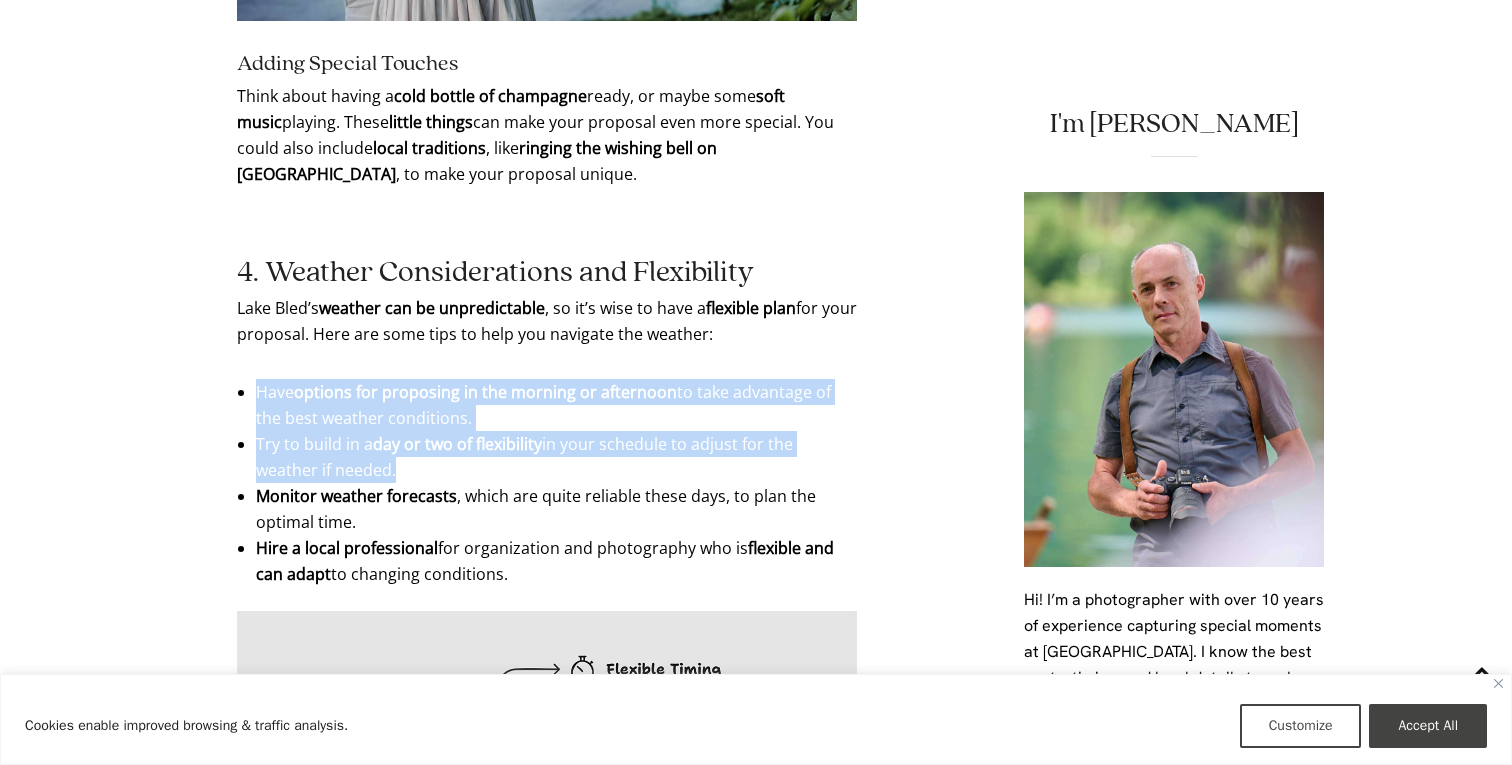 drag, startPoint x: 599, startPoint y: 375, endPoint x: 598, endPoint y: 425, distance: 50.01 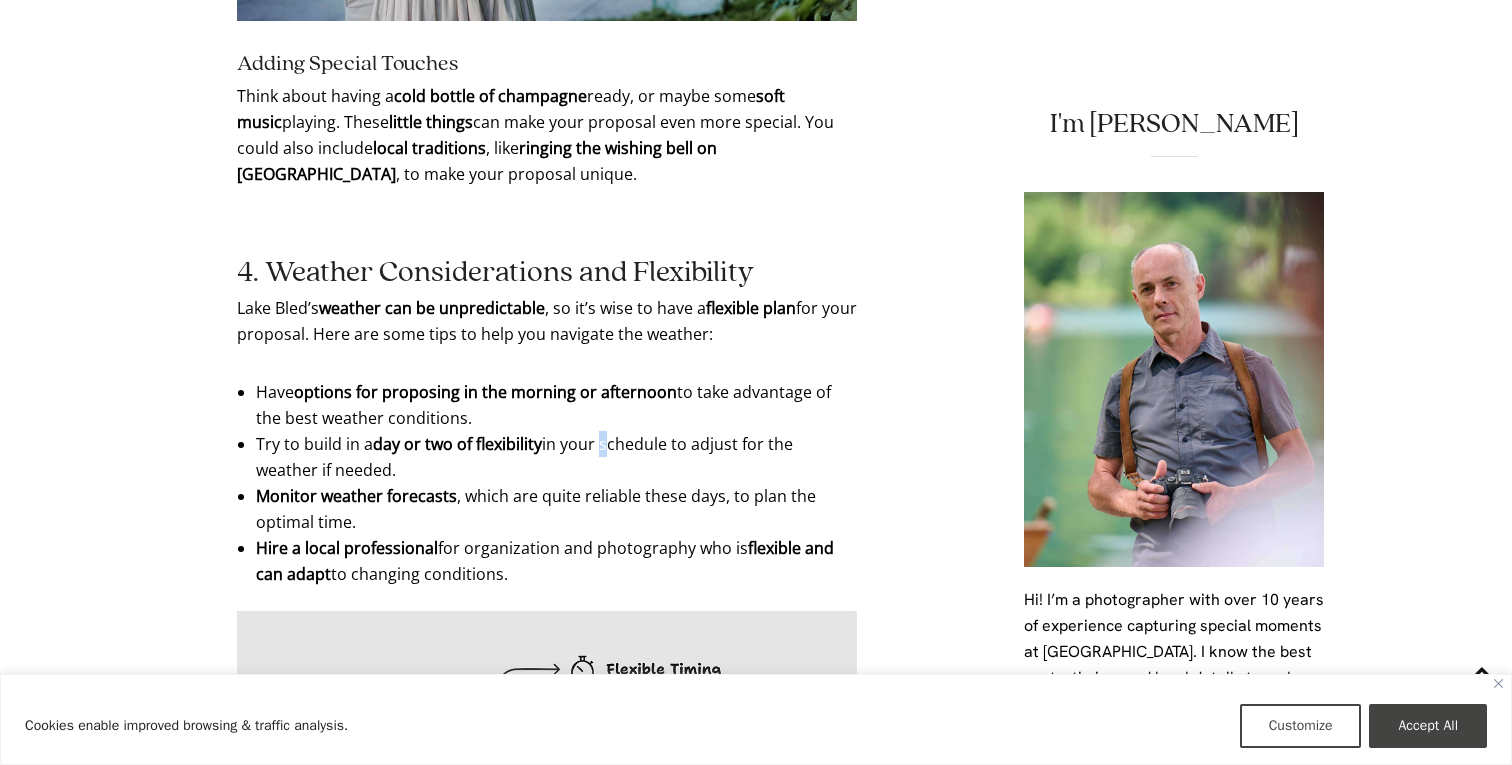 click on "Try to build in a  day or two of flexibility  in your schedule to adjust for the weather if needed." at bounding box center [547, 457] 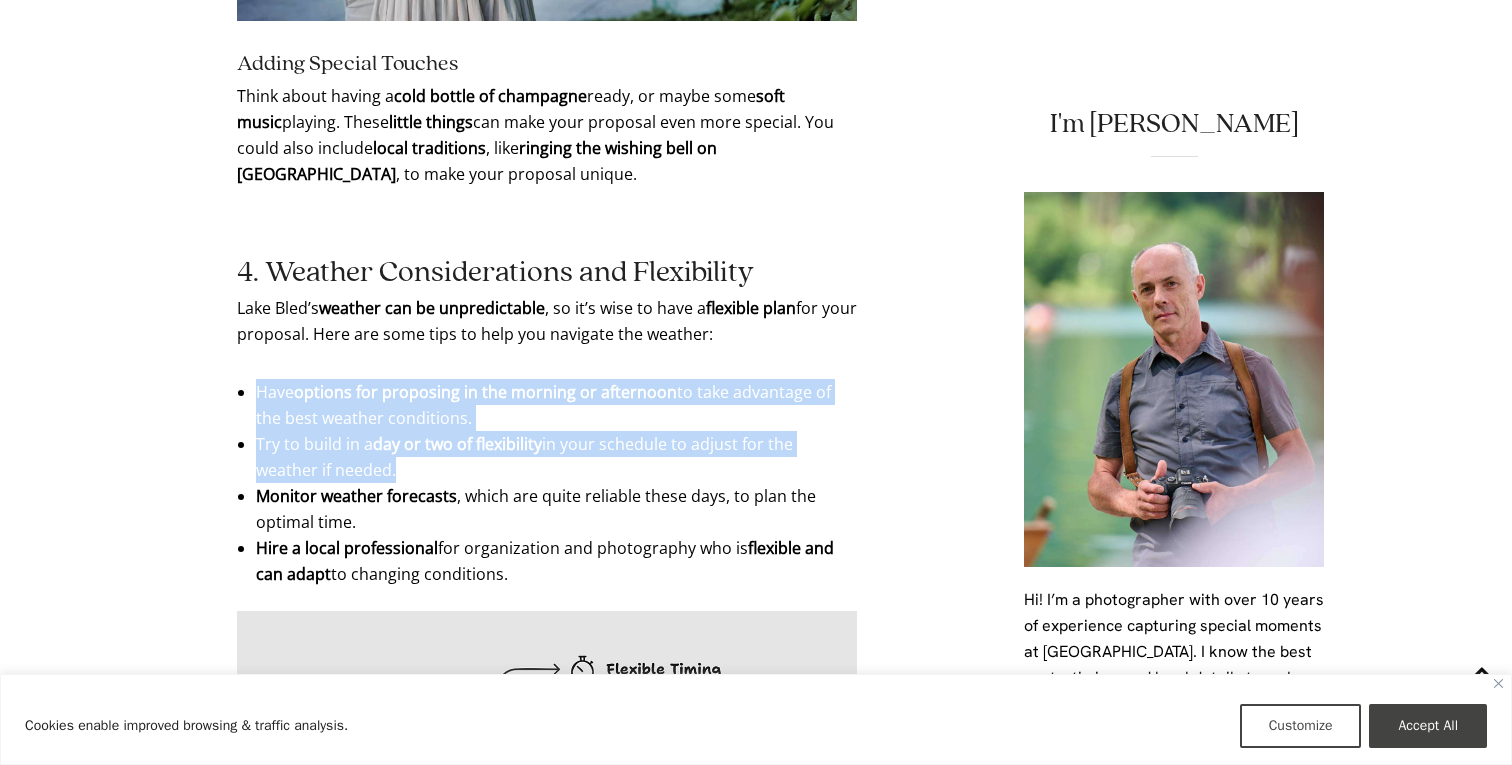 drag, startPoint x: 598, startPoint y: 425, endPoint x: 614, endPoint y: 387, distance: 41.231056 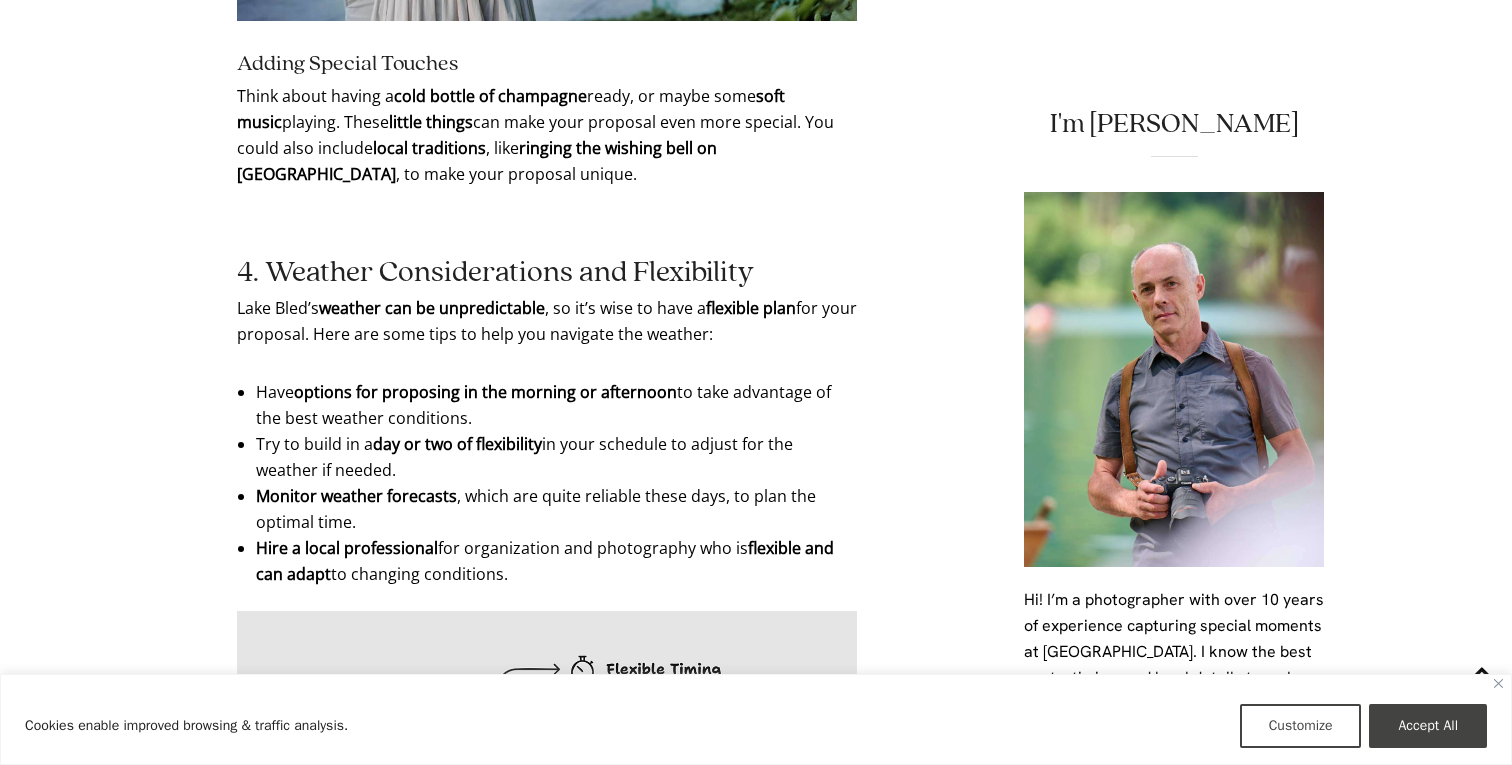click on "Have  options for proposing in the morning or afternoon  to take advantage of the best weather conditions." at bounding box center [547, 405] 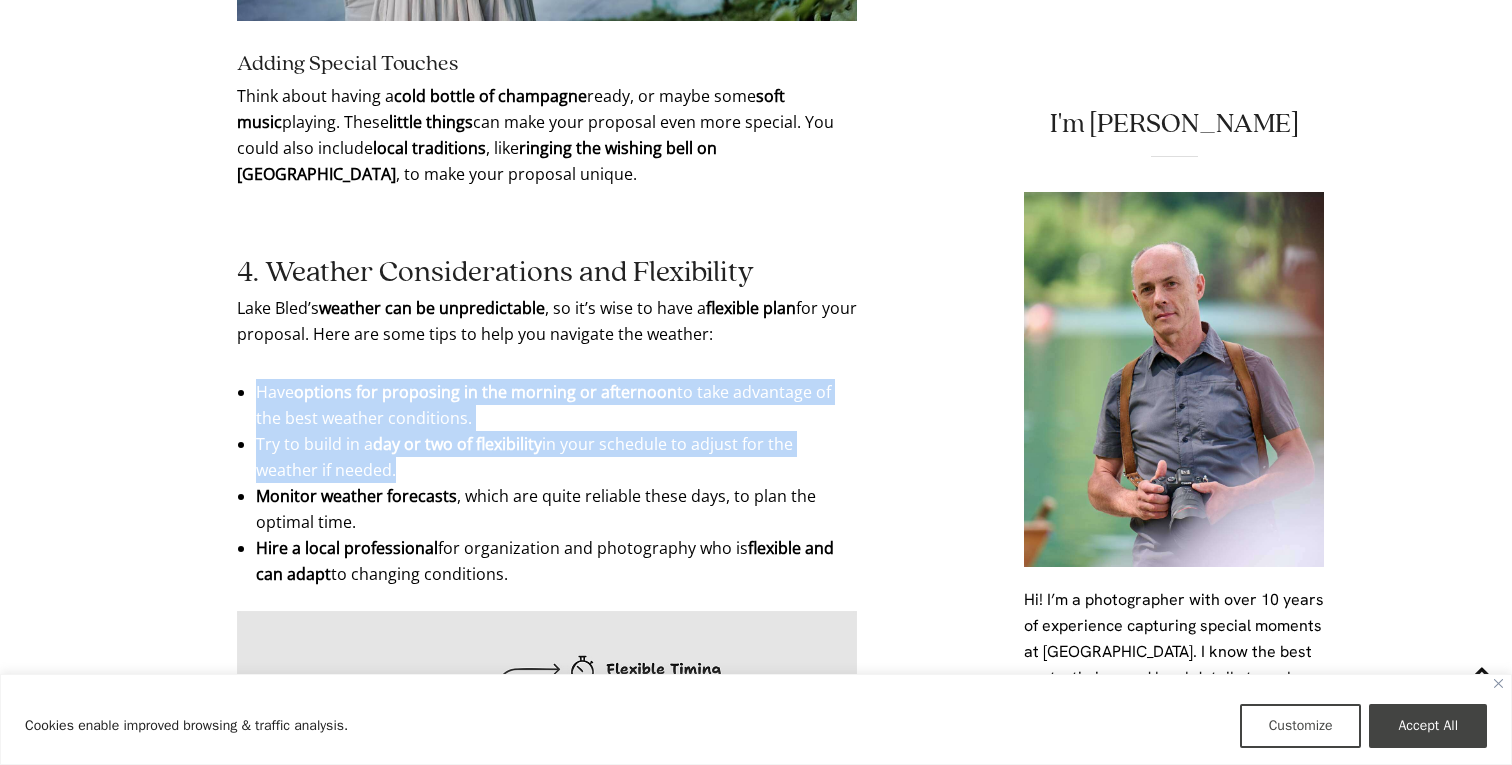 drag, startPoint x: 614, startPoint y: 387, endPoint x: 614, endPoint y: 448, distance: 61 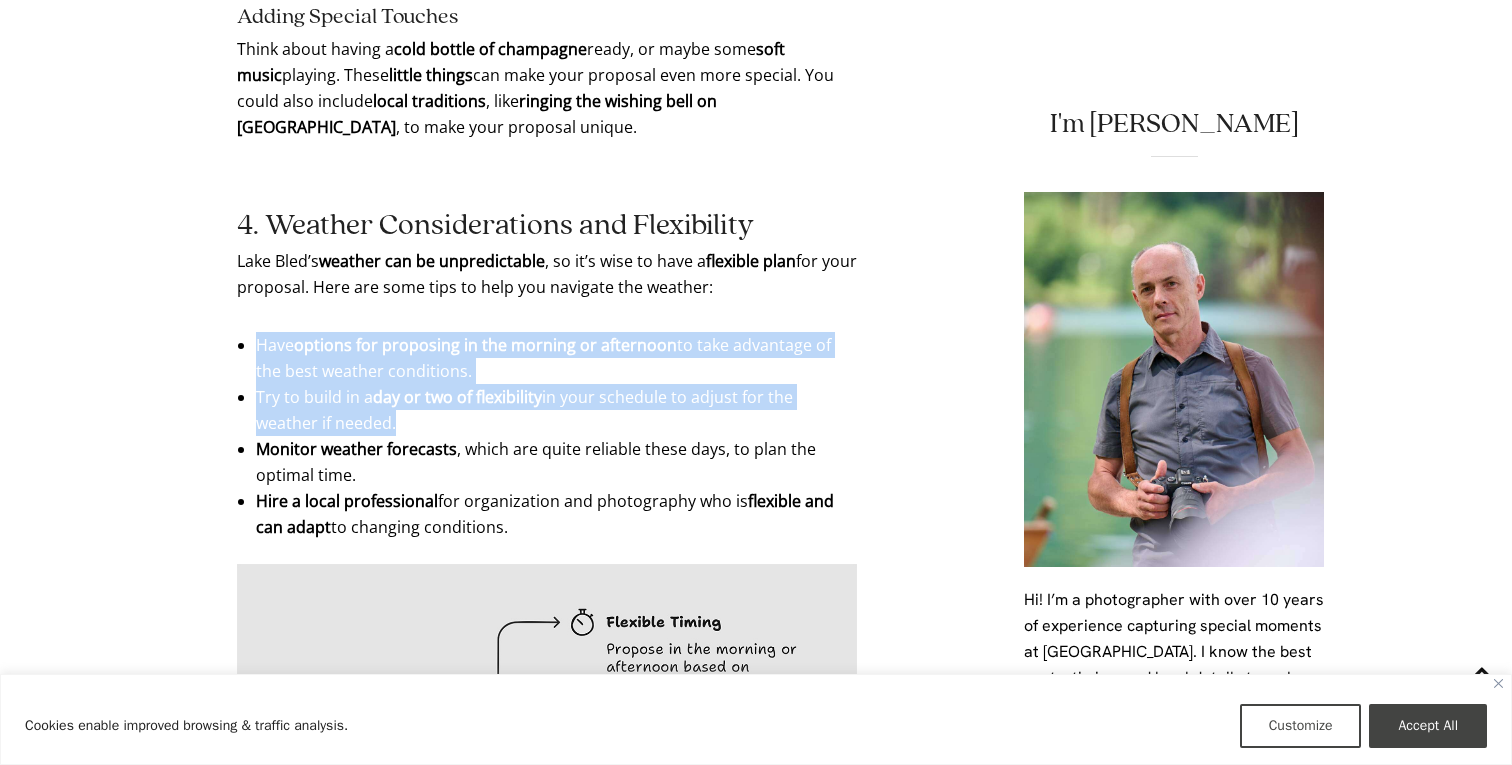 scroll, scrollTop: 6007, scrollLeft: 0, axis: vertical 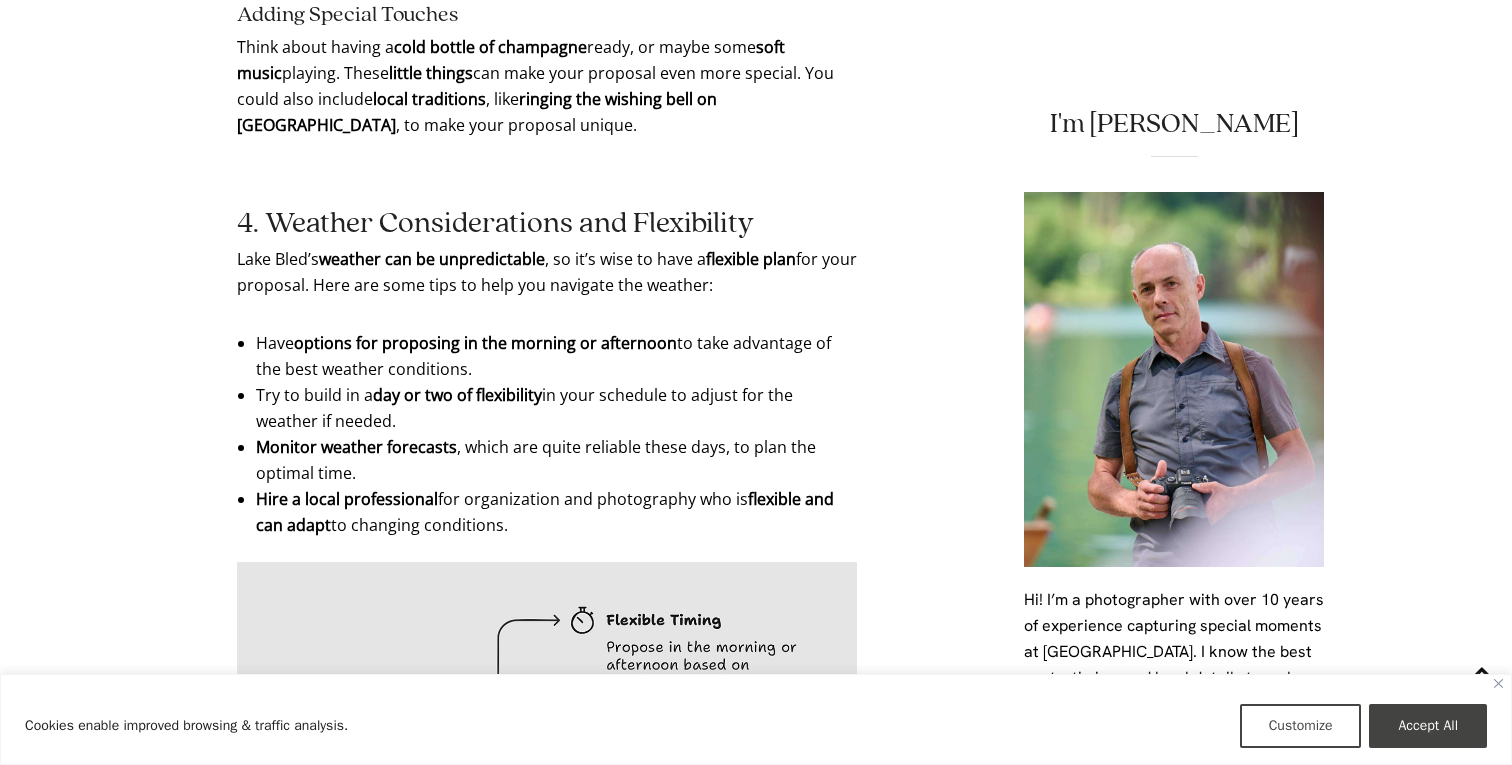 click on "Monitor weather forecasts , which are quite reliable these days, to plan the optimal time." at bounding box center [547, 460] 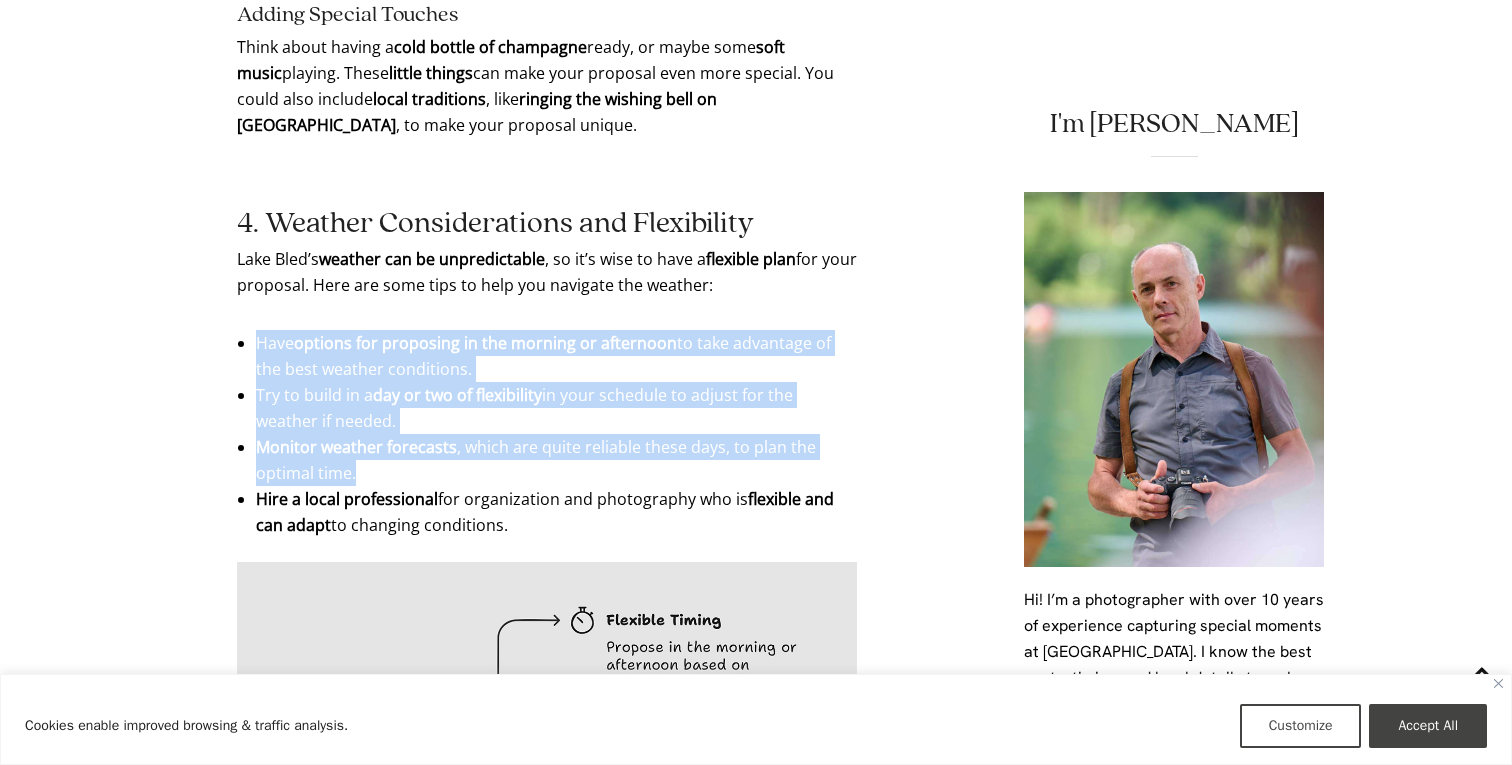 drag, startPoint x: 614, startPoint y: 435, endPoint x: 664, endPoint y: 318, distance: 127.236 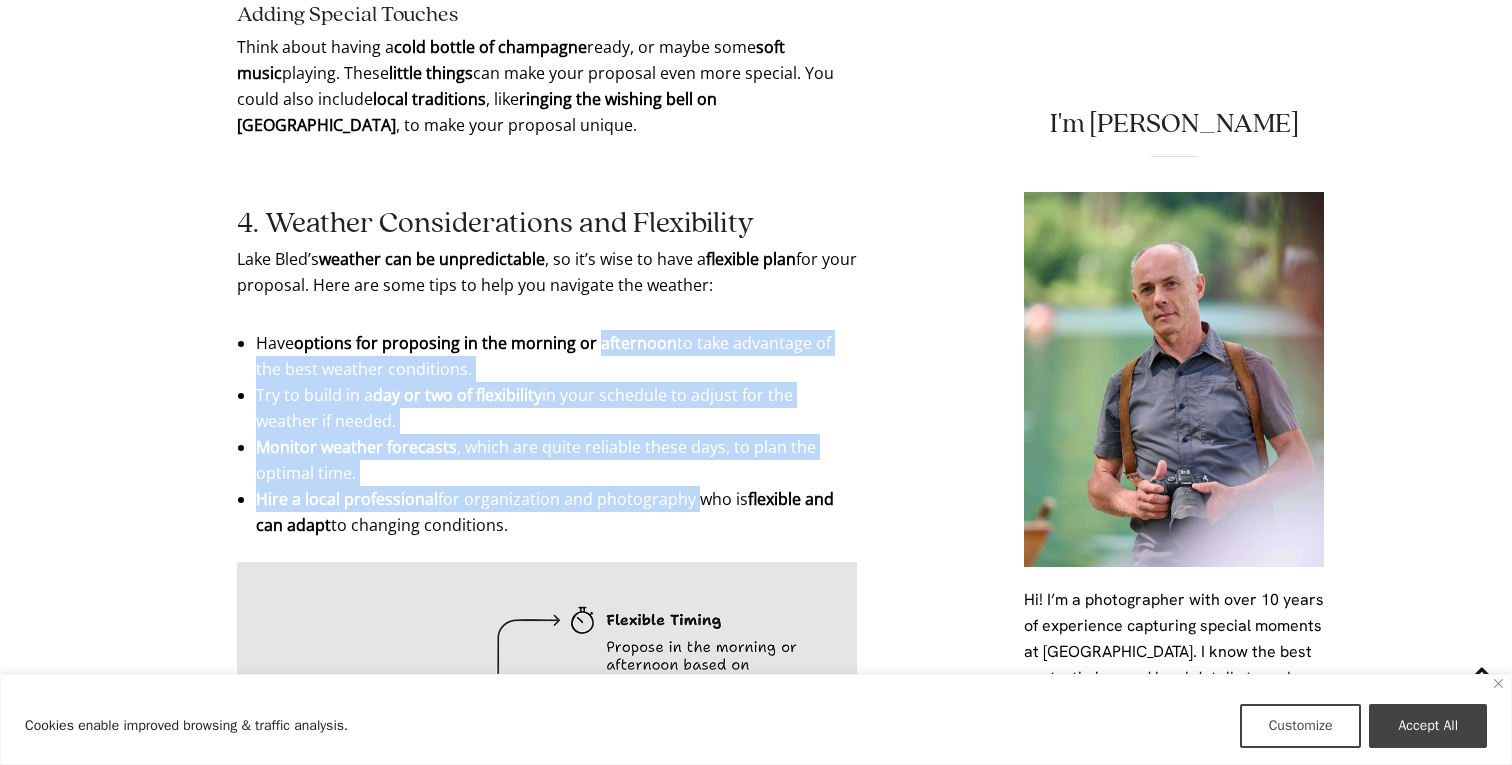 drag, startPoint x: 664, startPoint y: 318, endPoint x: 656, endPoint y: 478, distance: 160.19987 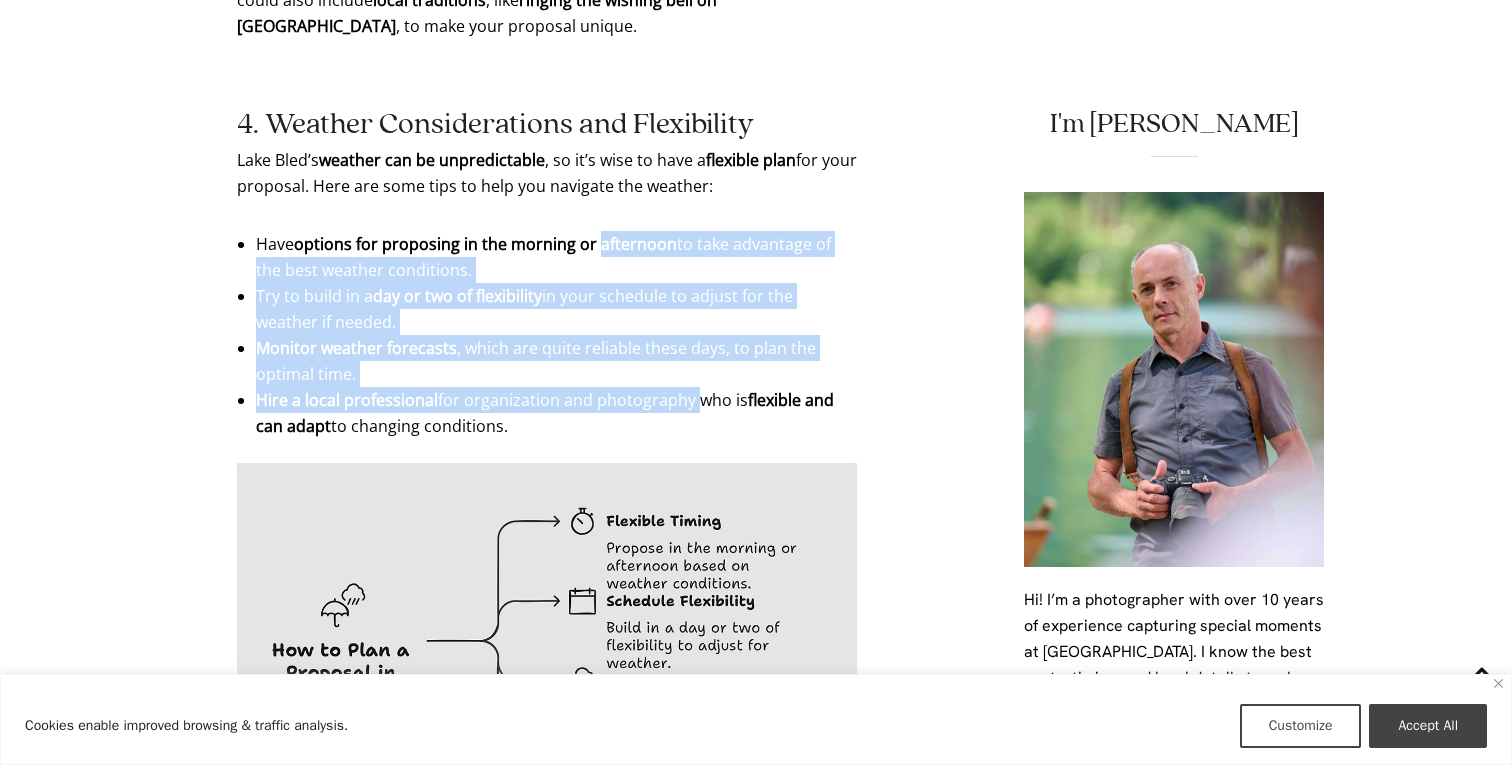 scroll, scrollTop: 6111, scrollLeft: 0, axis: vertical 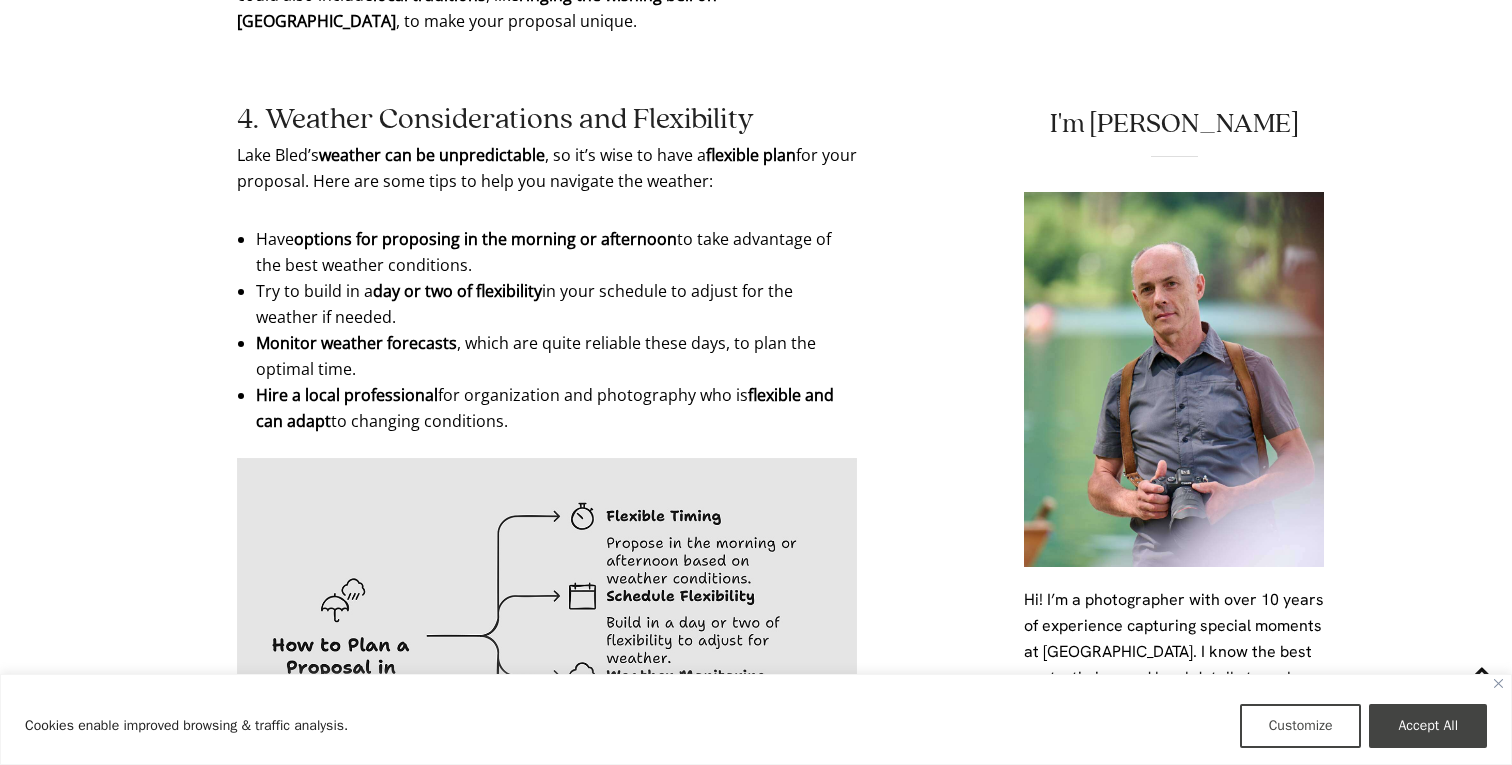 click on "Key Points for Your Proposal at [GEOGRAPHIC_DATA] Choose a scenic location : [GEOGRAPHIC_DATA], lakeside spot, boat, or lakefront cafe Consider hiring local help : Proposal planner, photographer, … Plan for weather : Check forecasts and have flexibility in your schedule Ensure privacy : Propose early morning or late evening to avoid crowds Prepare romantic touches : Champagne, music, or special attire Capture the moment : Arrange for professional photos Celebrate afterwards : Book a nice restaurant or inform loved ones Read our “10 Steps to Plan a Lake Bled Proposal”  for more detailed guidance Table of Contents Why Choose Lake Bled for Your Proposal? Top Lake Bled Proposal Locations Planning Your Perfect Proposal Weather Considerations and Flexibility Ensuring Privacy and Avoiding Crowds Pre-Proposal Preparation After the Proposal: Celebrating Your Engagement Final Thoughts 1. Why Choose Lake Bled for Your Proposal? Lake Bled looks like something from a  fairy tale . It has  green water , a  , and a  : . ." at bounding box center (547, 290) 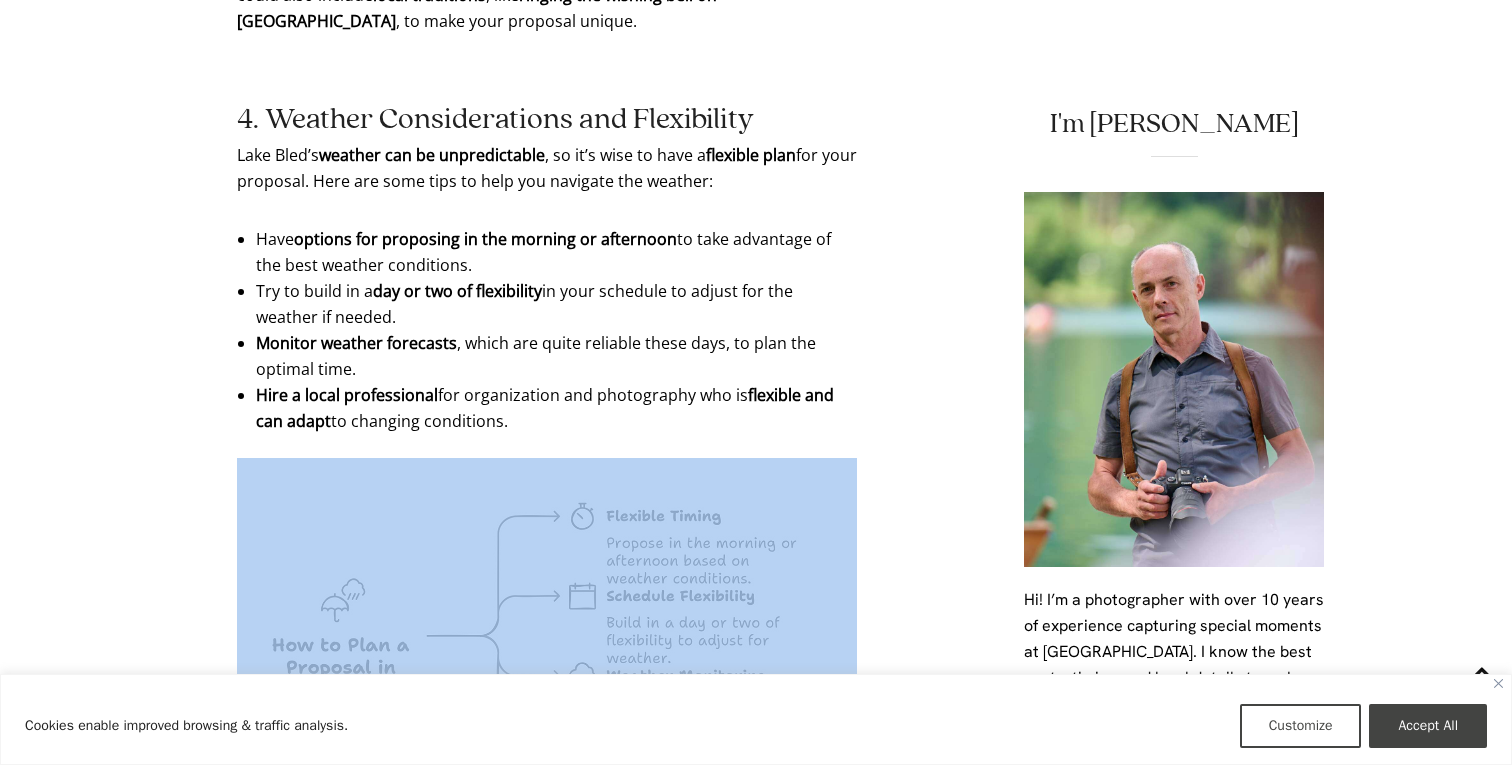 click on "Key Points for Your Proposal at [GEOGRAPHIC_DATA] Choose a scenic location : [GEOGRAPHIC_DATA], lakeside spot, boat, or lakefront cafe Consider hiring local help : Proposal planner, photographer, … Plan for weather : Check forecasts and have flexibility in your schedule Ensure privacy : Propose early morning or late evening to avoid crowds Prepare romantic touches : Champagne, music, or special attire Capture the moment : Arrange for professional photos Celebrate afterwards : Book a nice restaurant or inform loved ones Read our “10 Steps to Plan a Lake Bled Proposal”  for more detailed guidance Table of Contents Why Choose Lake Bled for Your Proposal? Top Lake Bled Proposal Locations Planning Your Perfect Proposal Weather Considerations and Flexibility Ensuring Privacy and Avoiding Crowds Pre-Proposal Preparation After the Proposal: Celebrating Your Engagement Final Thoughts 1. Why Choose Lake Bled for Your Proposal? Lake Bled looks like something from a  fairy tale . It has  green water , a  , and a  : . ." at bounding box center (547, 290) 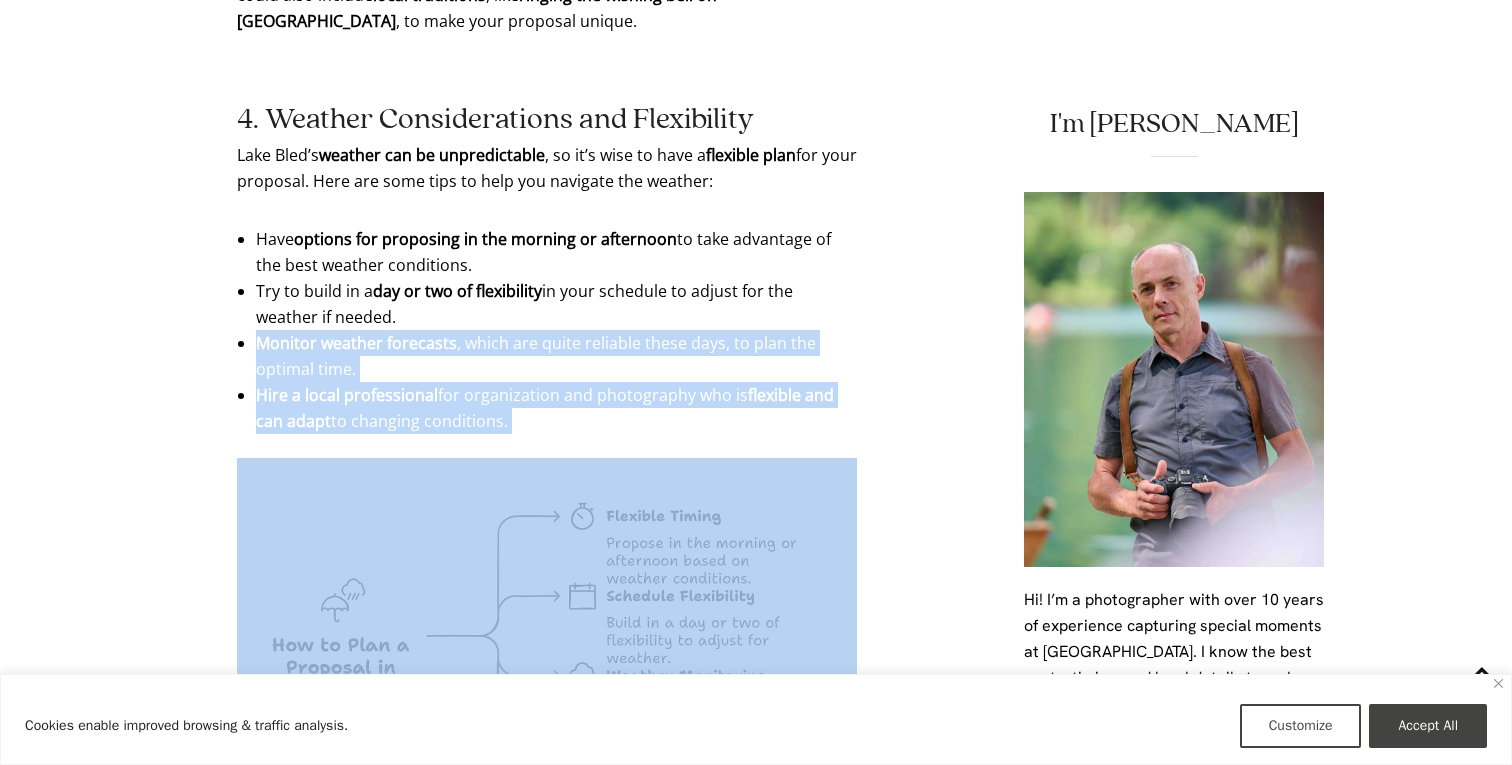 drag, startPoint x: 677, startPoint y: 420, endPoint x: 705, endPoint y: 319, distance: 104.80935 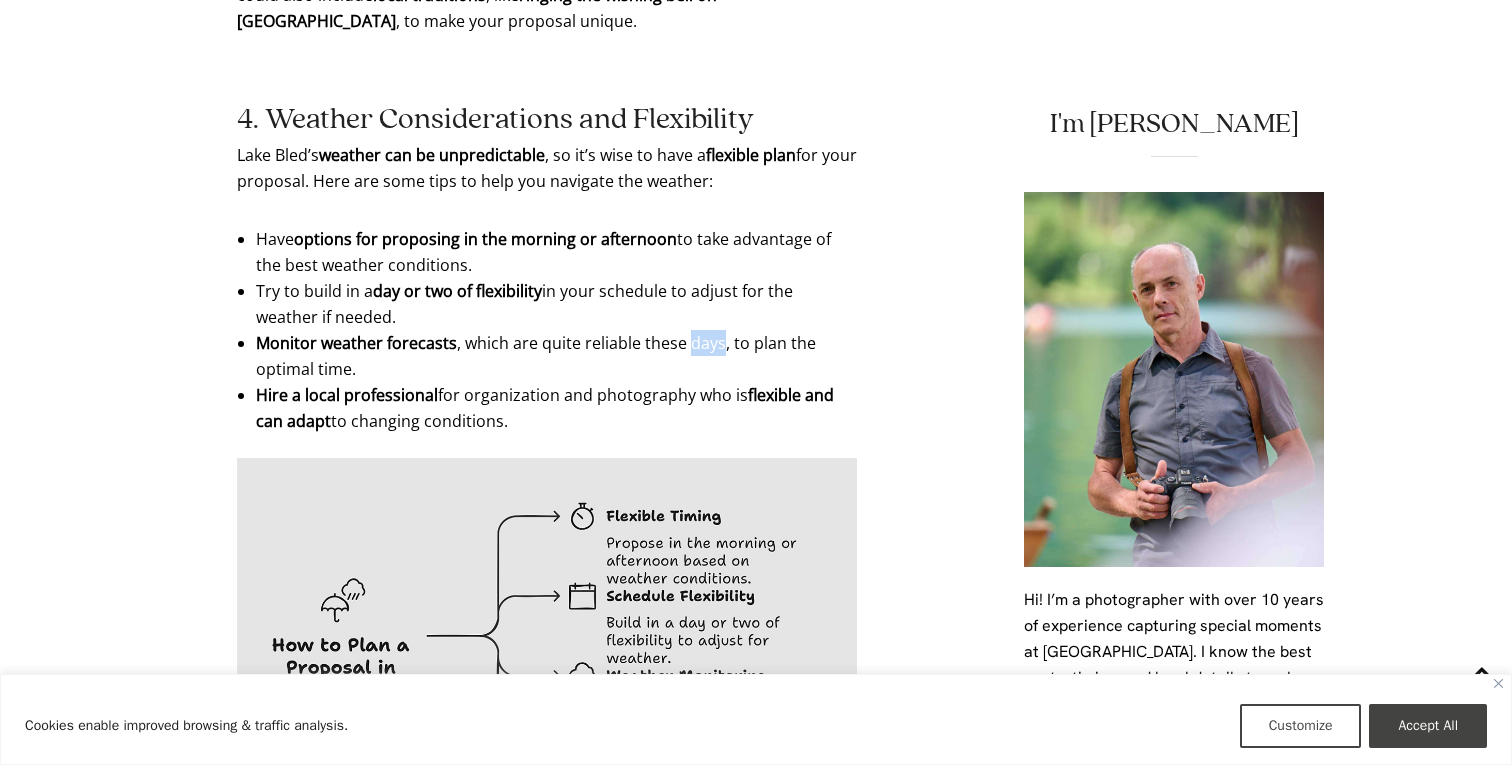 click on "Monitor weather forecasts , which are quite reliable these days, to plan the optimal time." at bounding box center [547, 356] 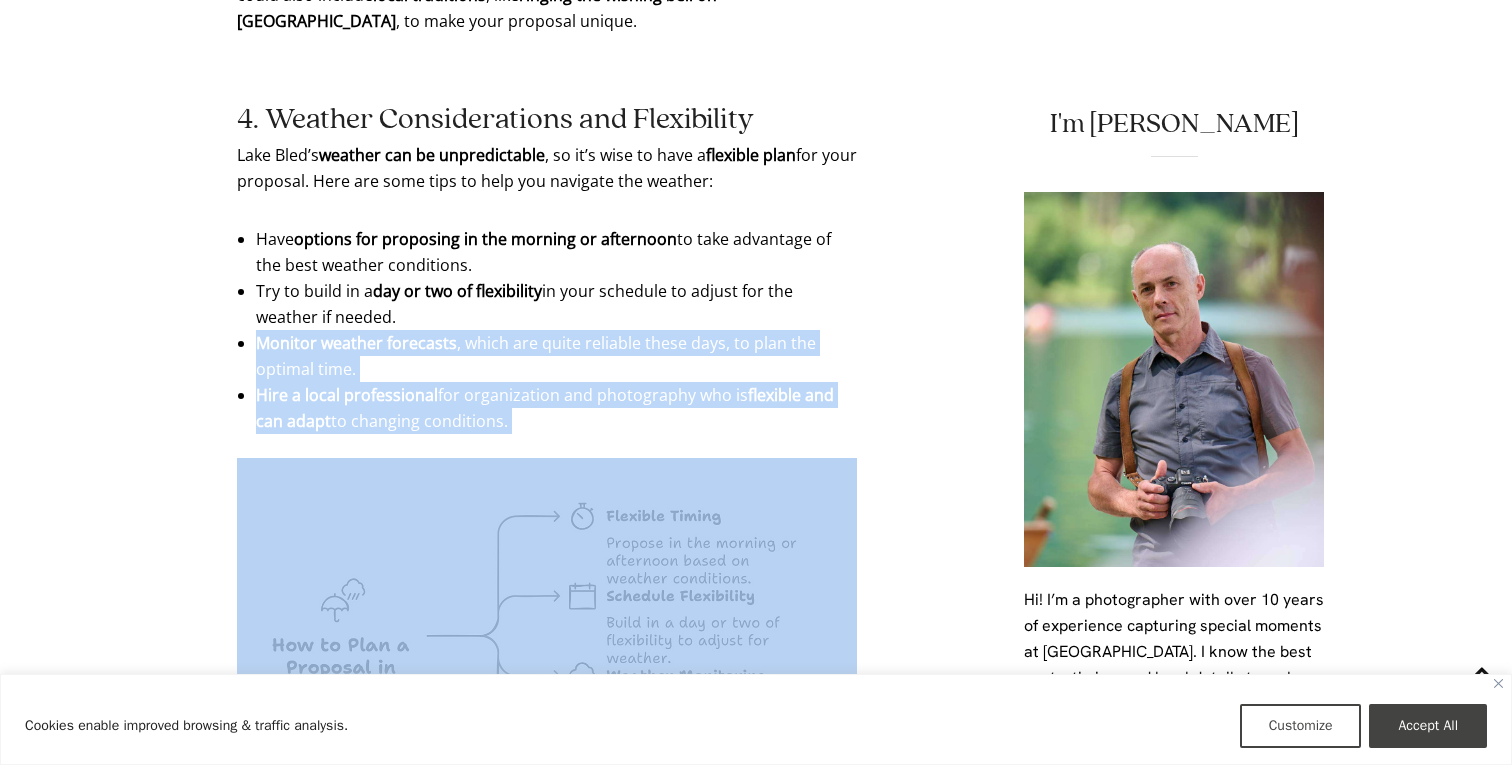 drag, startPoint x: 705, startPoint y: 319, endPoint x: 704, endPoint y: 405, distance: 86.00581 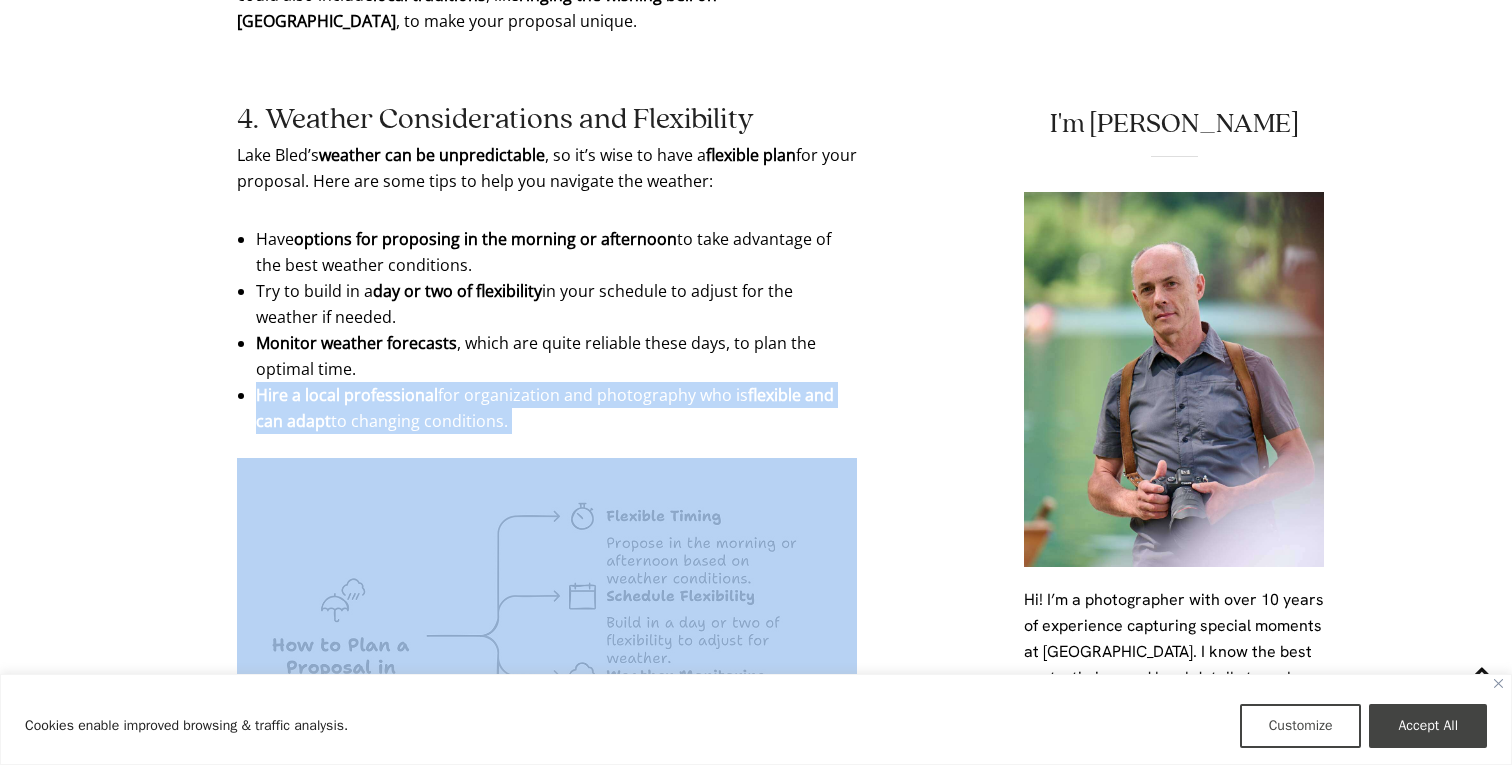 drag, startPoint x: 704, startPoint y: 405, endPoint x: 728, endPoint y: 290, distance: 117.47766 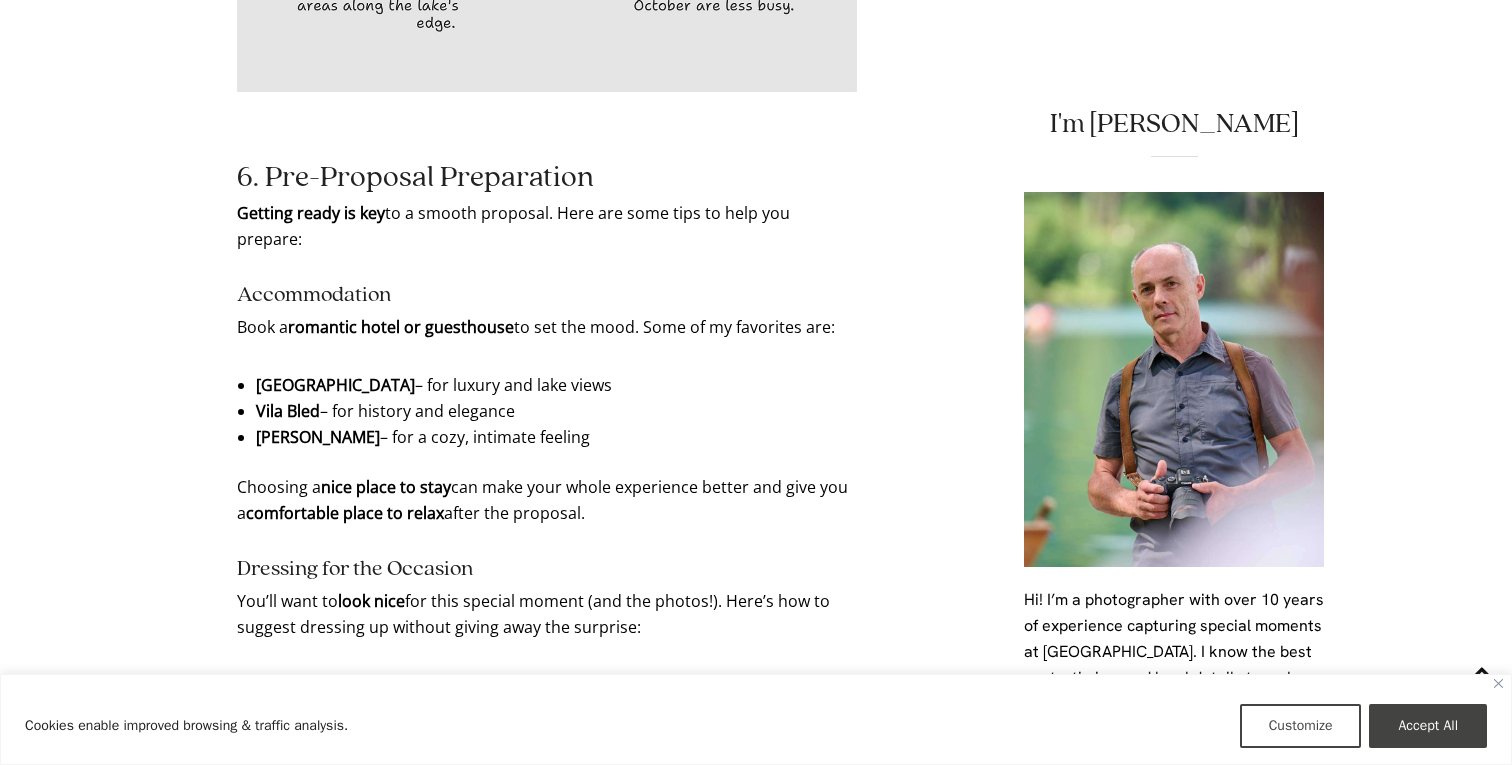 scroll, scrollTop: 7898, scrollLeft: 0, axis: vertical 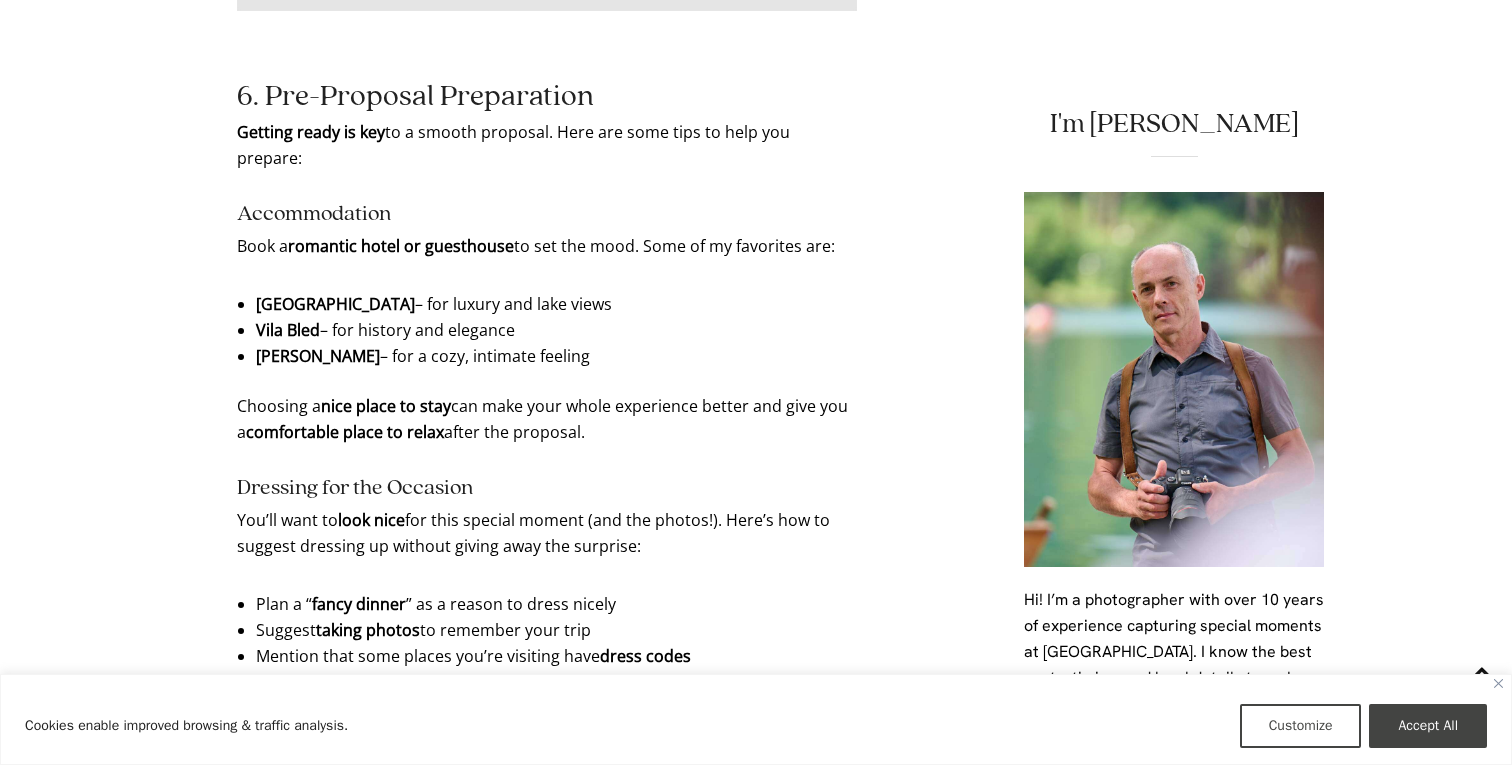 click on "6. Pre-Proposal Preparation" at bounding box center [547, 97] 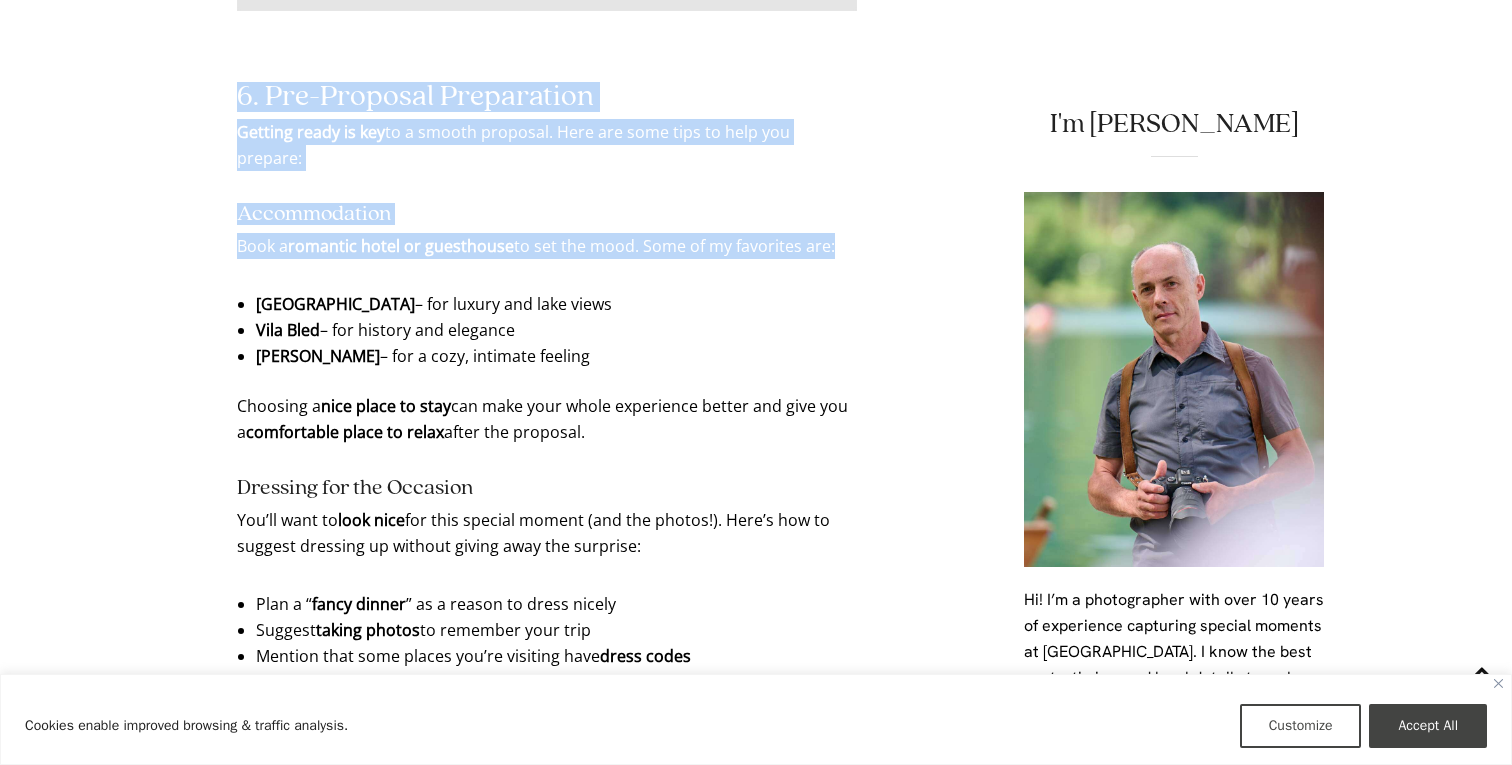 drag, startPoint x: 709, startPoint y: 80, endPoint x: 709, endPoint y: 187, distance: 107 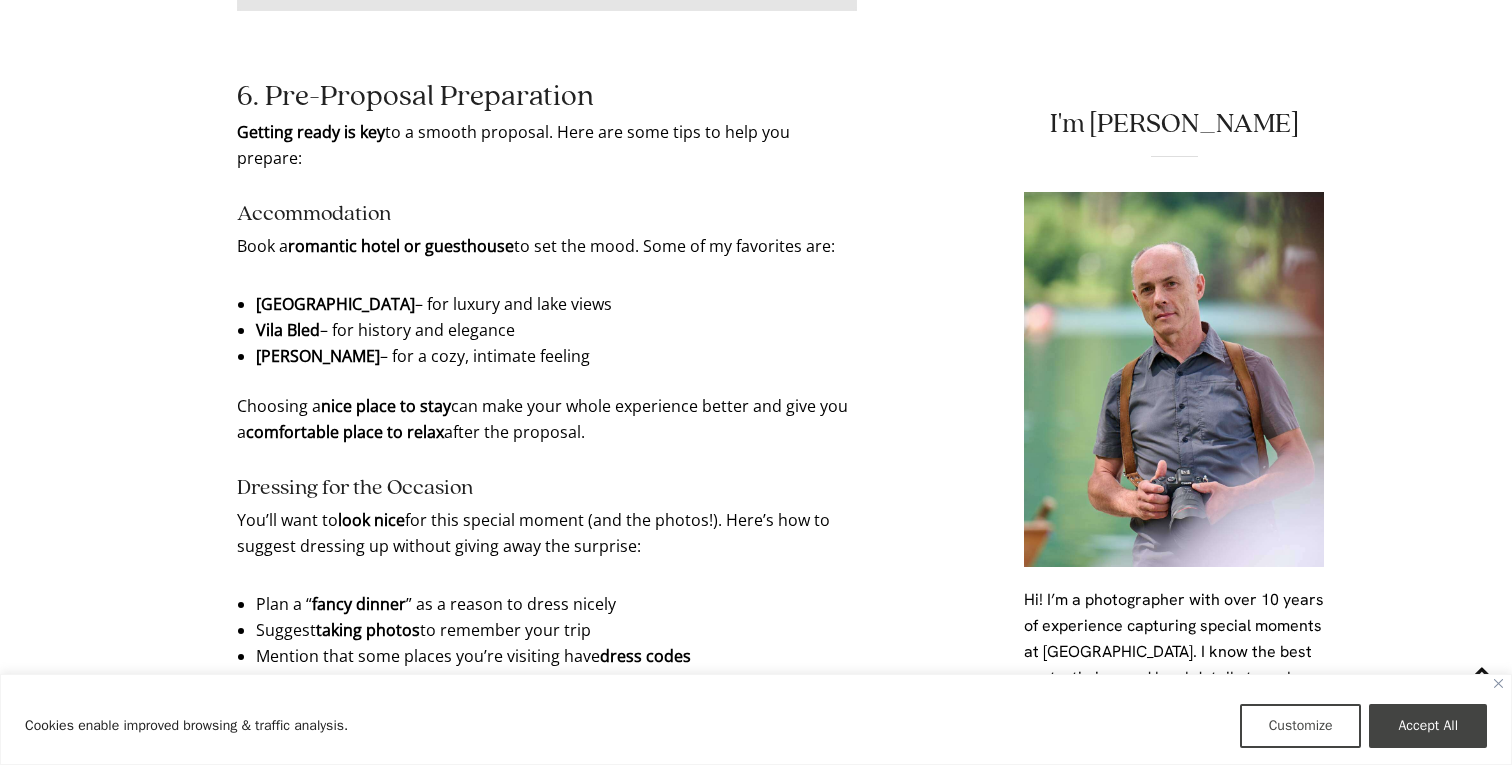 click on "Book a  romantic hotel or guesthouse  to set the mood. Some of my favorites are:" at bounding box center [547, 246] 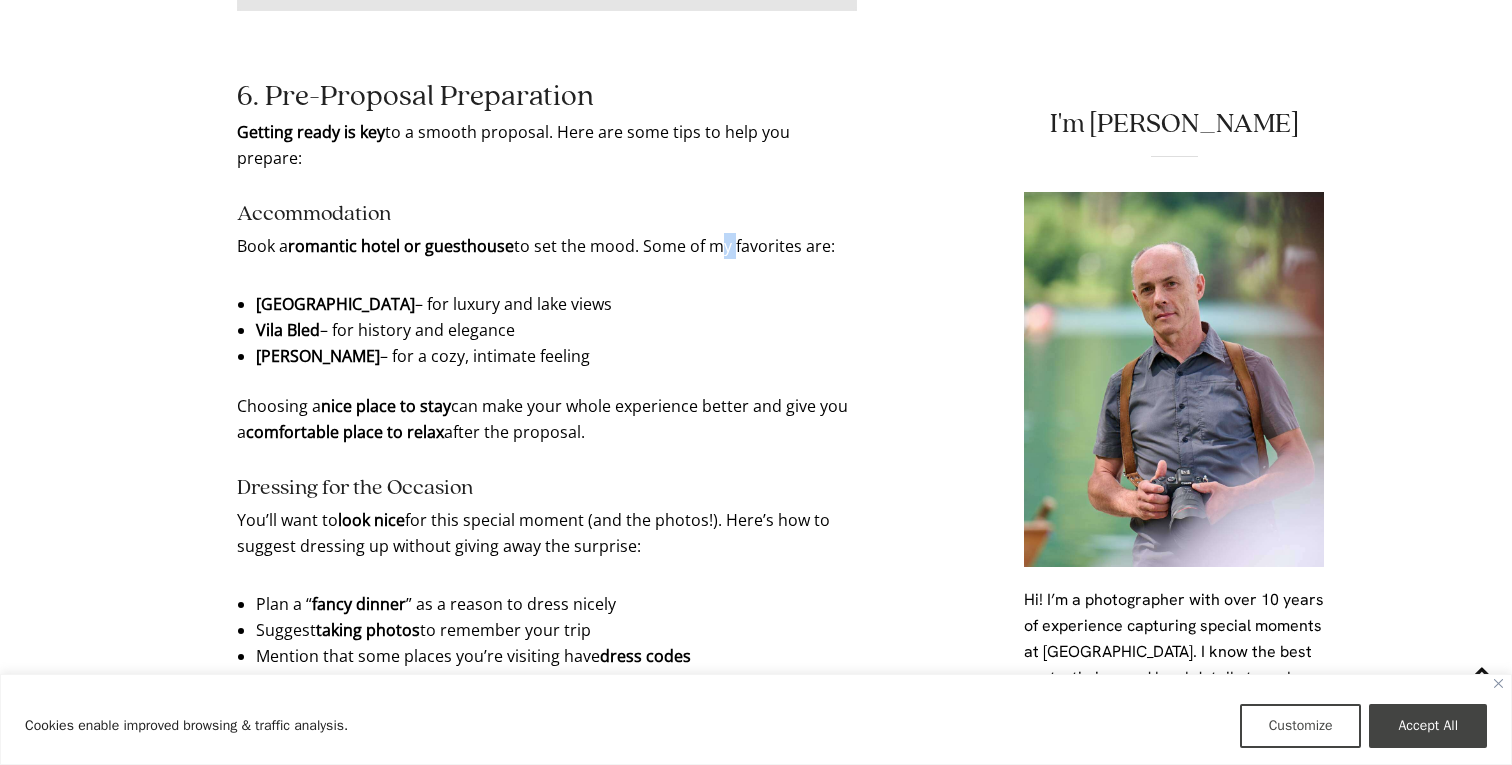 click on "Book a  romantic hotel or guesthouse  to set the mood. Some of my favorites are:" at bounding box center [547, 246] 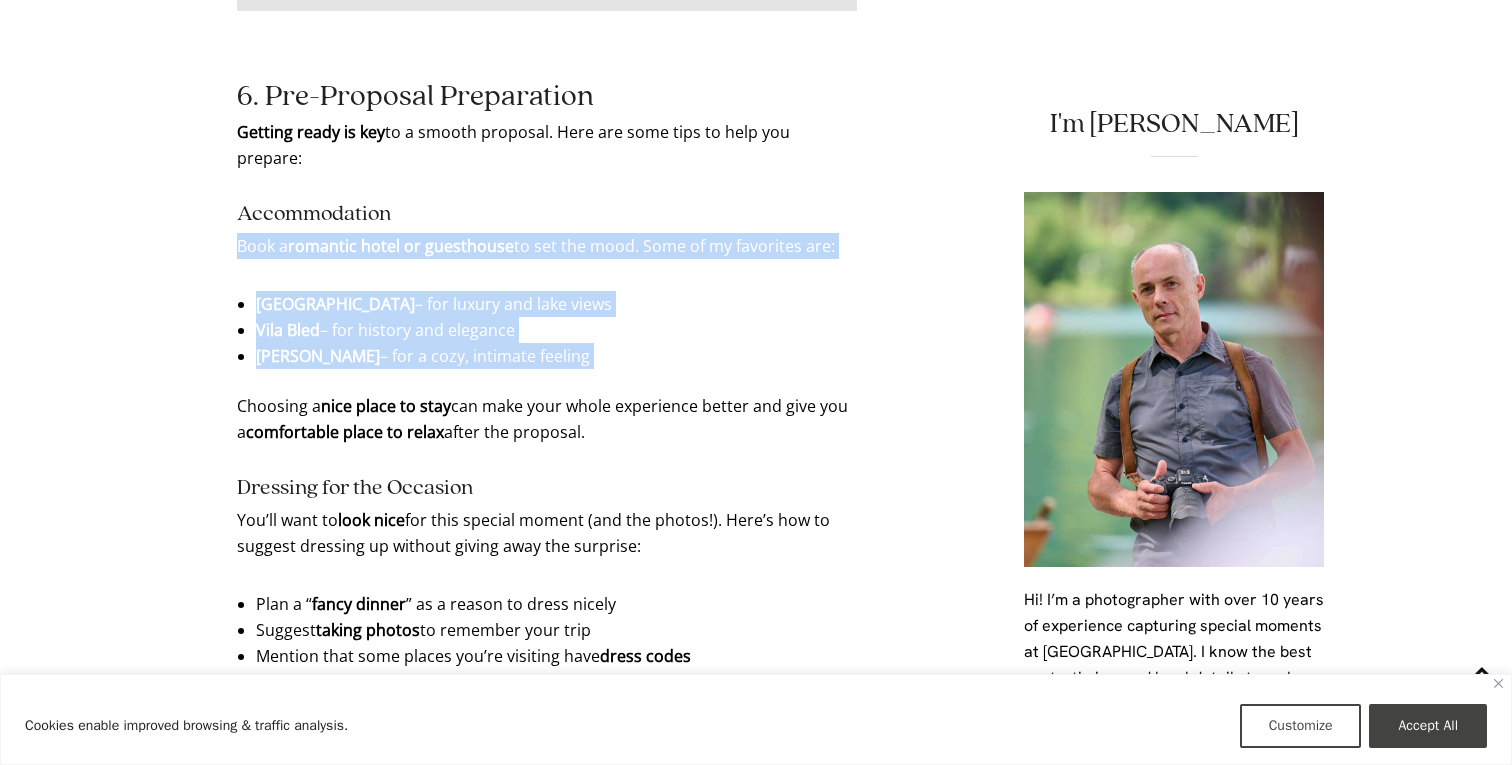 drag, startPoint x: 708, startPoint y: 179, endPoint x: 707, endPoint y: 308, distance: 129.00388 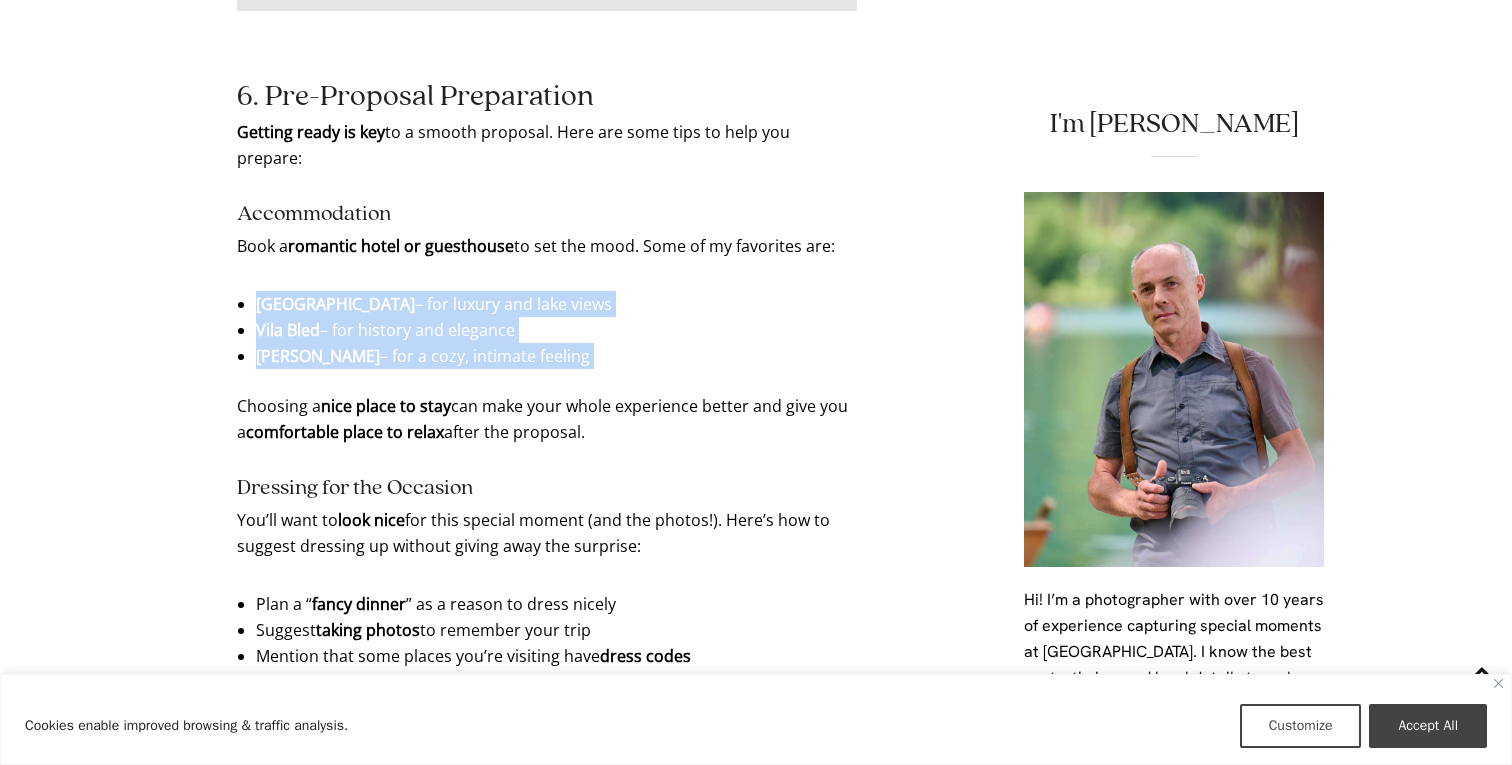 drag, startPoint x: 707, startPoint y: 308, endPoint x: 707, endPoint y: 229, distance: 79 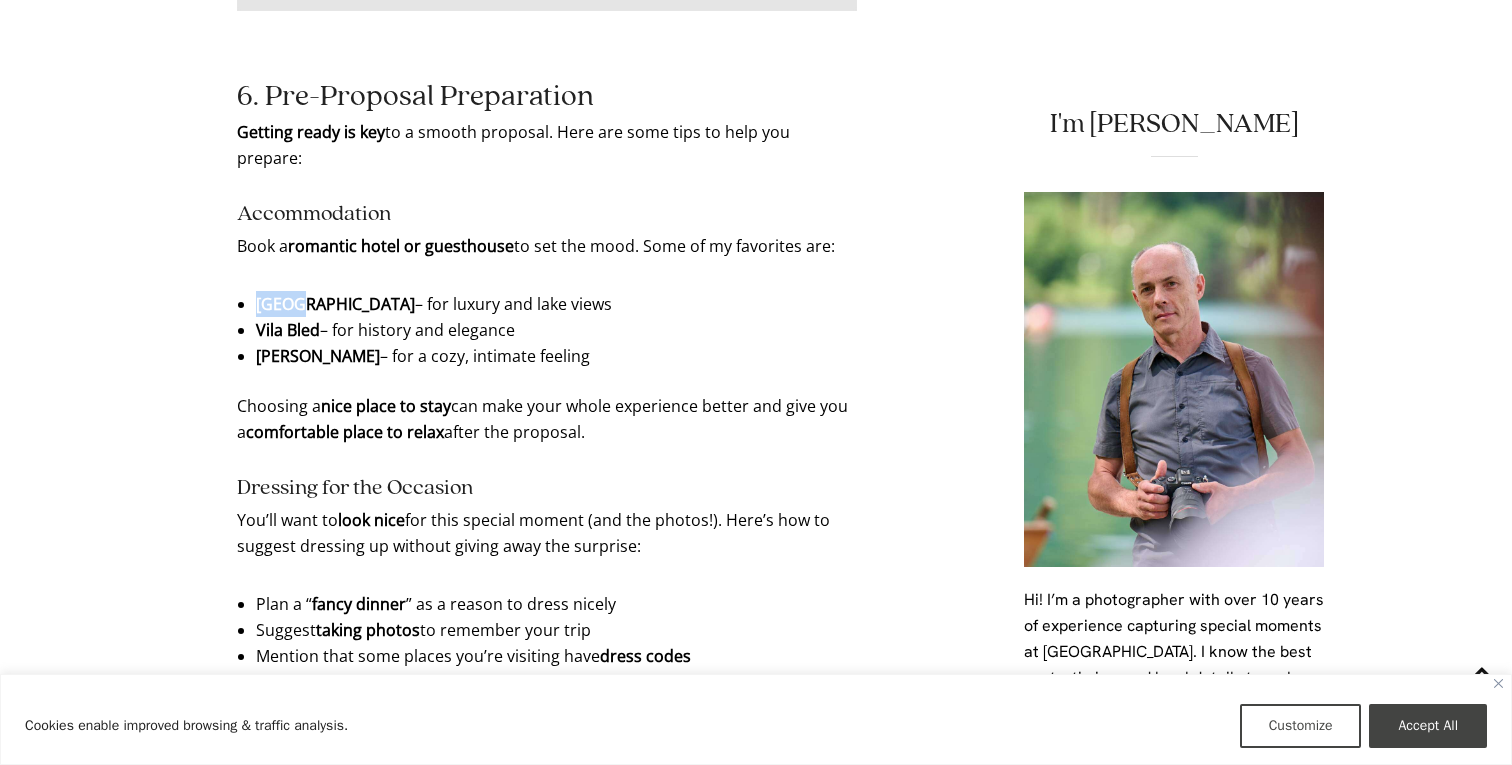click on "Key Points for Your Proposal at [GEOGRAPHIC_DATA] Choose a scenic location : [GEOGRAPHIC_DATA], lakeside spot, boat, or lakefront cafe Consider hiring local help : Proposal planner, photographer, … Plan for weather : Check forecasts and have flexibility in your schedule Ensure privacy : Propose early morning or late evening to avoid crowds Prepare romantic touches : Champagne, music, or special attire Capture the moment : Arrange for professional photos Celebrate afterwards : Book a nice restaurant or inform loved ones Read our “10 Steps to Plan a Lake Bled Proposal”  for more detailed guidance Table of Contents Why Choose Lake Bled for Your Proposal? Top Lake Bled Proposal Locations Planning Your Perfect Proposal Weather Considerations and Flexibility Ensuring Privacy and Avoiding Crowds Pre-Proposal Preparation After the Proposal: Celebrating Your Engagement Final Thoughts 1. Why Choose Lake Bled for Your Proposal? Lake Bled looks like something from a  fairy tale . It has  green water , a  , and a  : . ." at bounding box center (547, -1303) 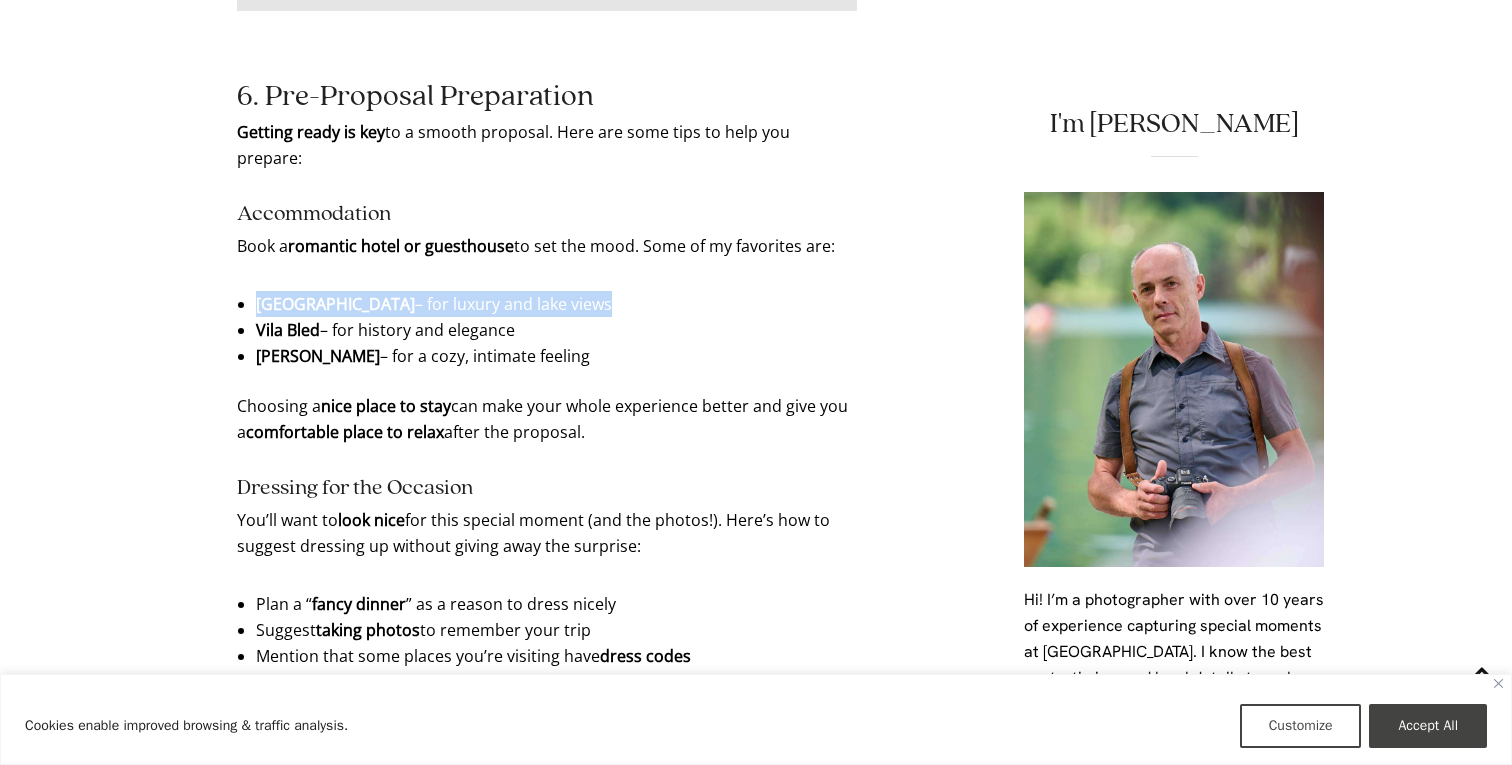 drag, startPoint x: 707, startPoint y: 229, endPoint x: 707, endPoint y: 282, distance: 53 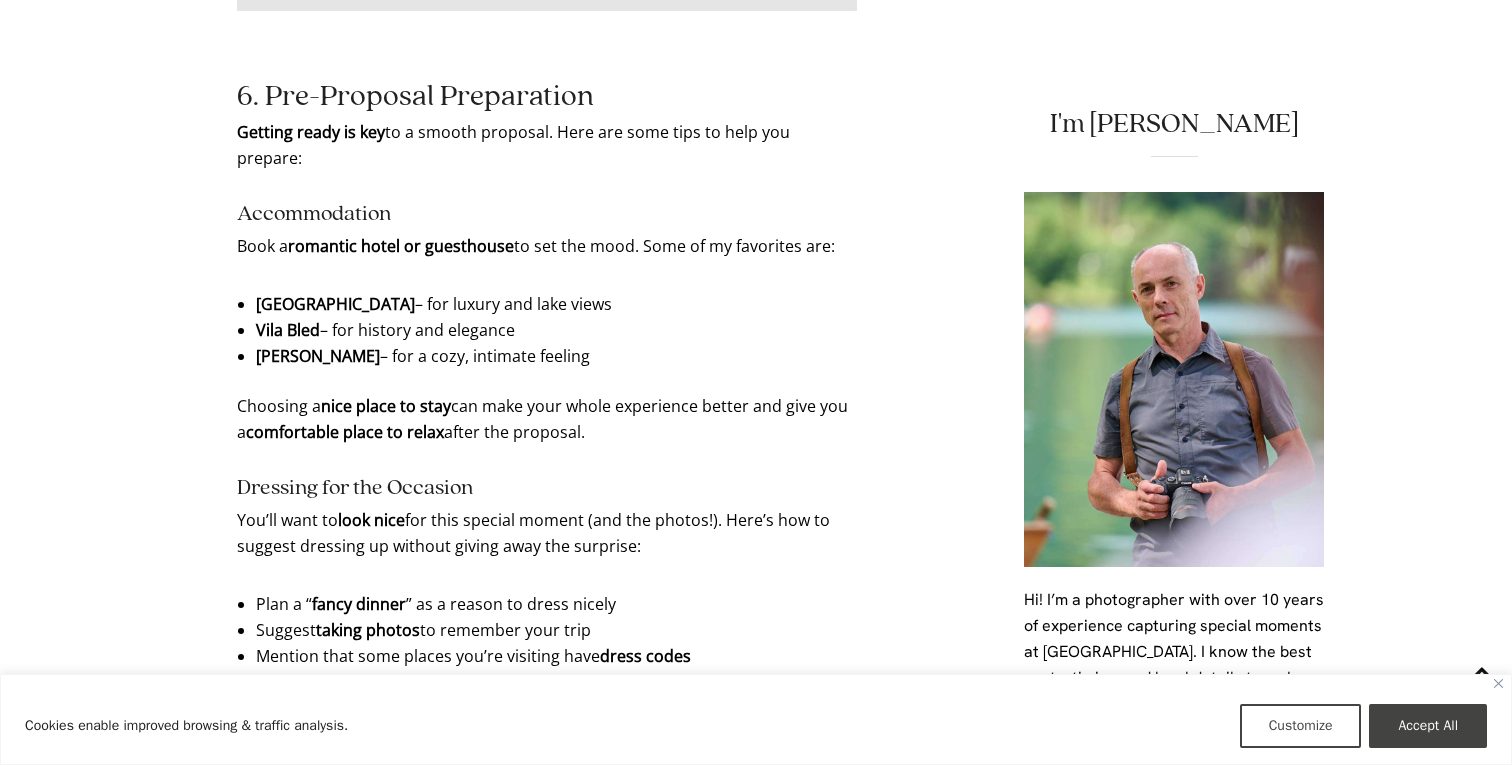 click on "Vila Bled  – for history and elegance" at bounding box center [547, 330] 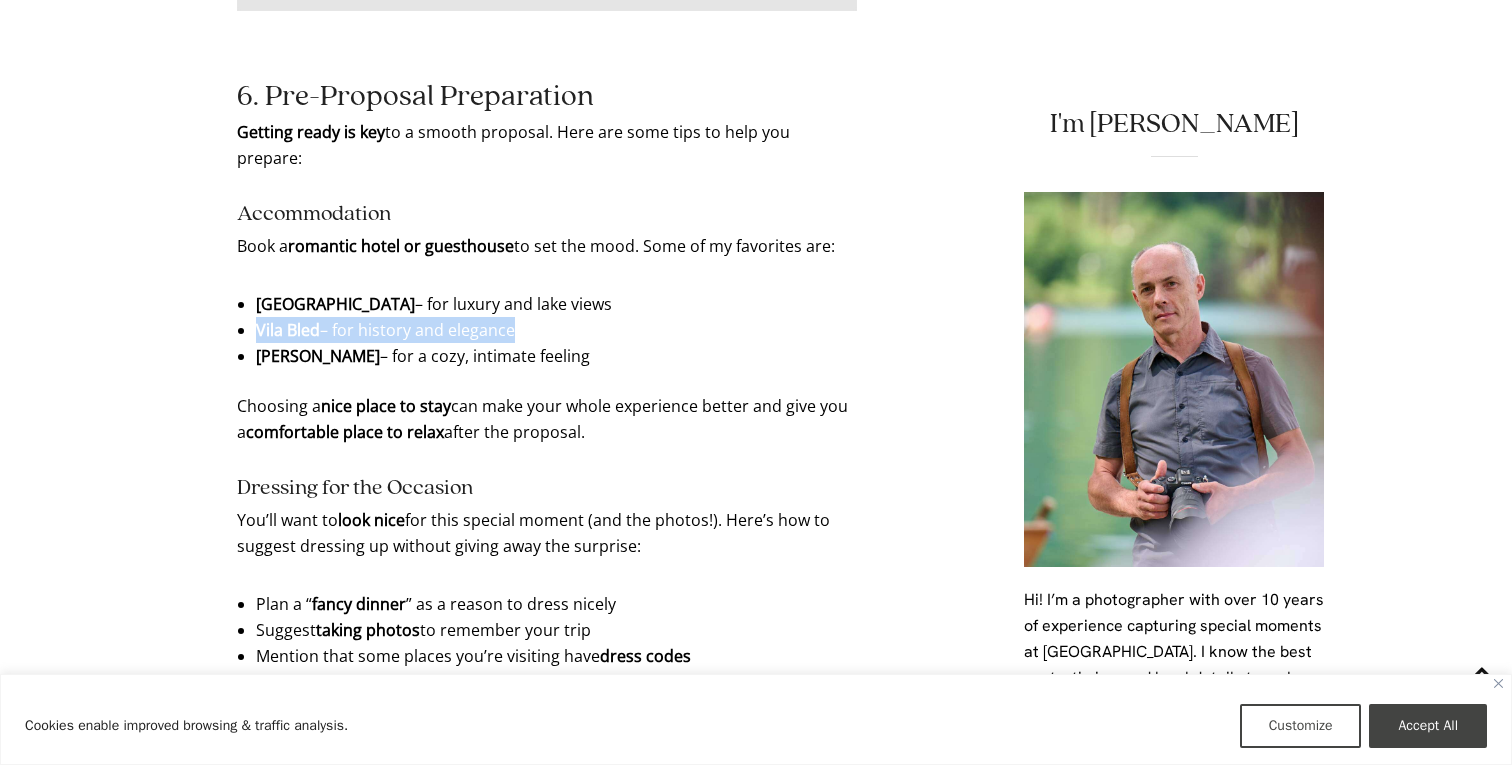 click on "Vila Bled  – for history and elegance" at bounding box center (547, 330) 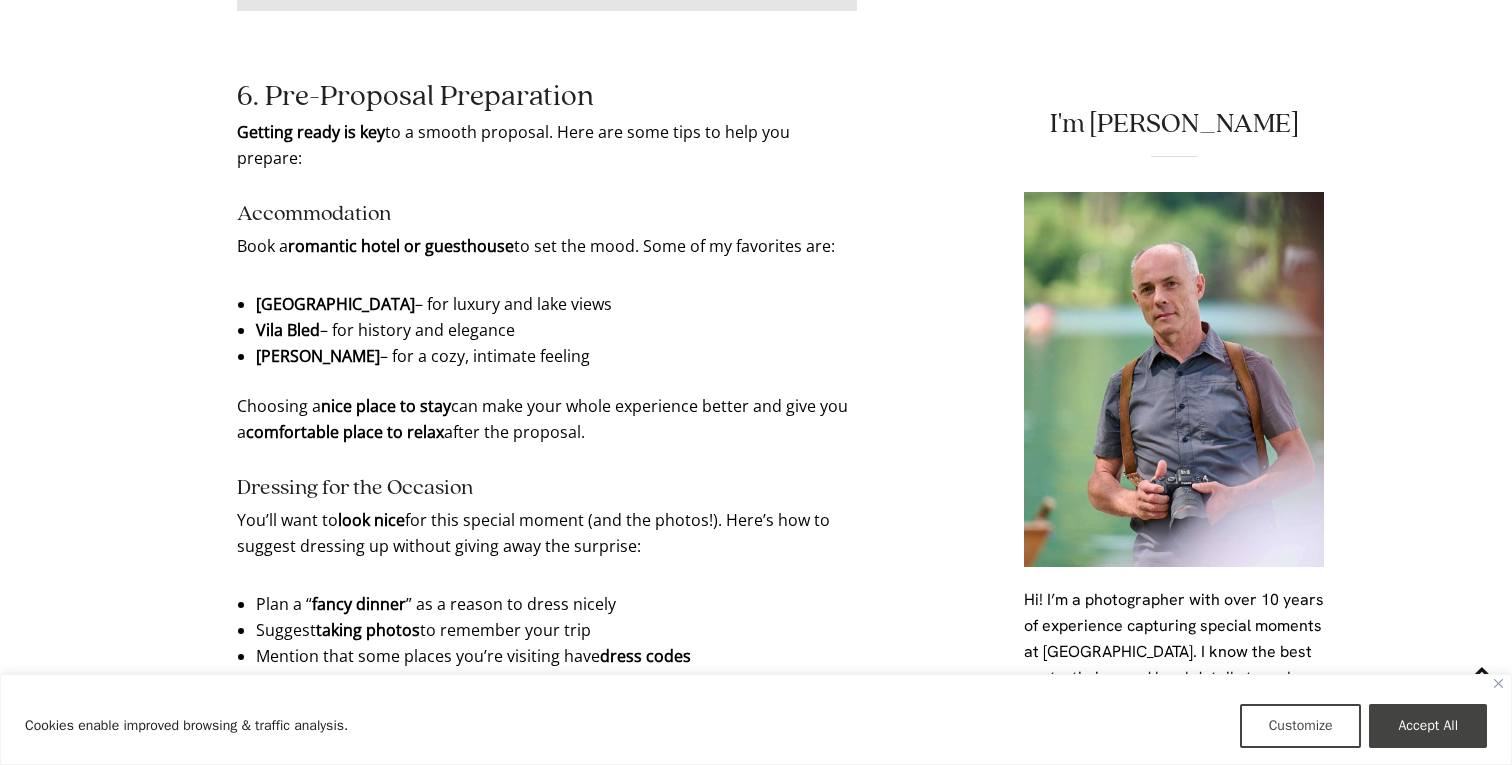 click on "[GEOGRAPHIC_DATA]" at bounding box center [335, 304] 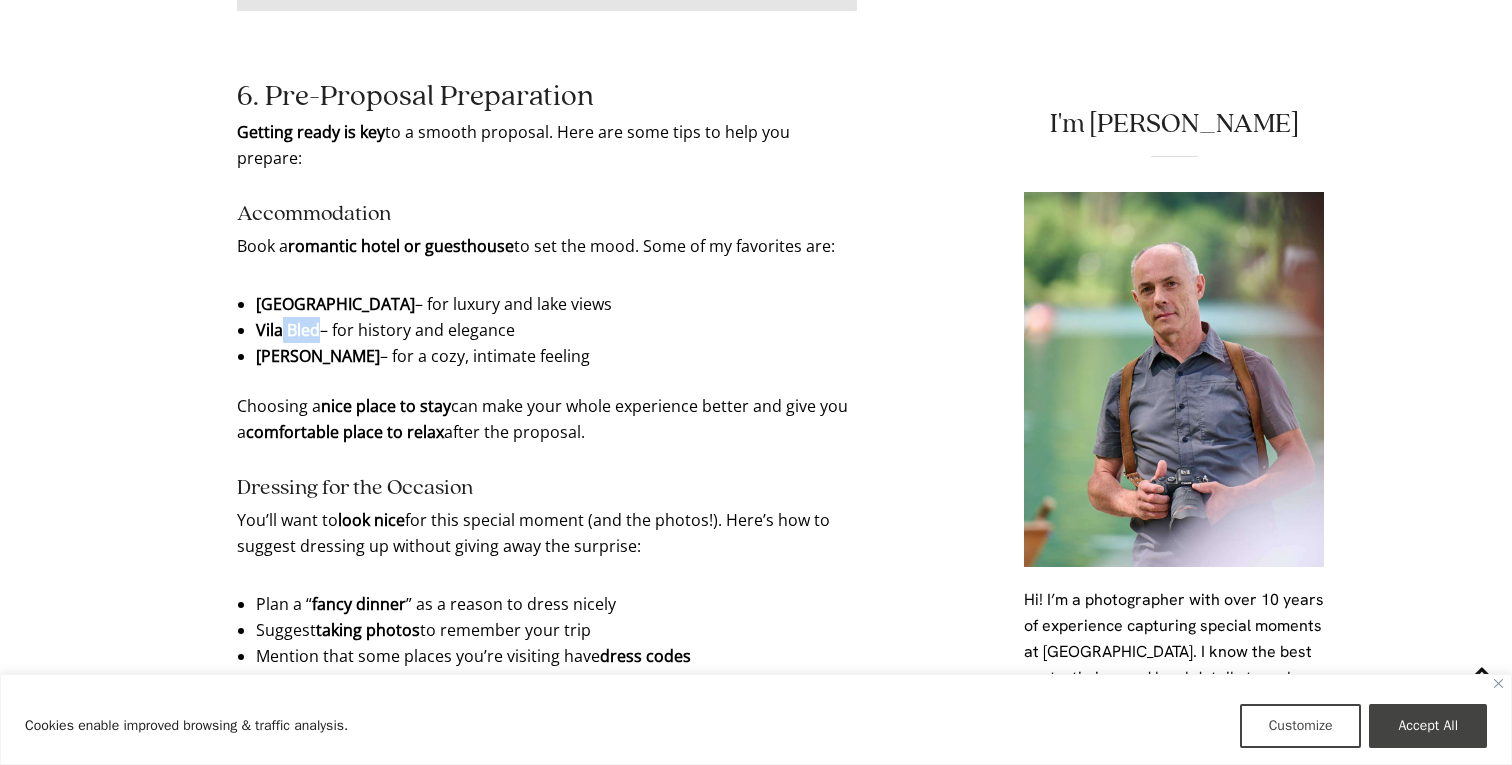 drag, startPoint x: 306, startPoint y: 273, endPoint x: 281, endPoint y: 273, distance: 25 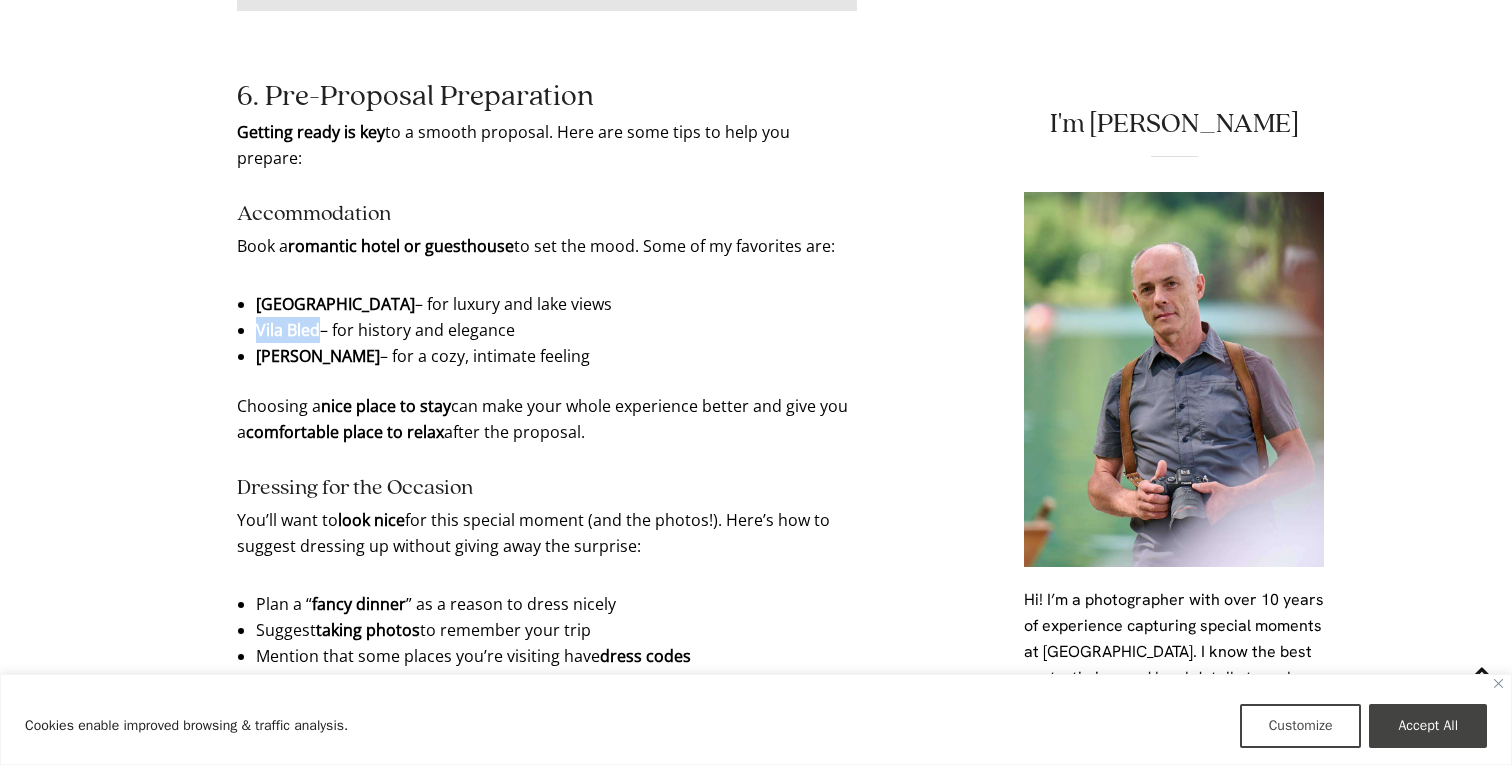 drag, startPoint x: 296, startPoint y: 278, endPoint x: 272, endPoint y: 278, distance: 24 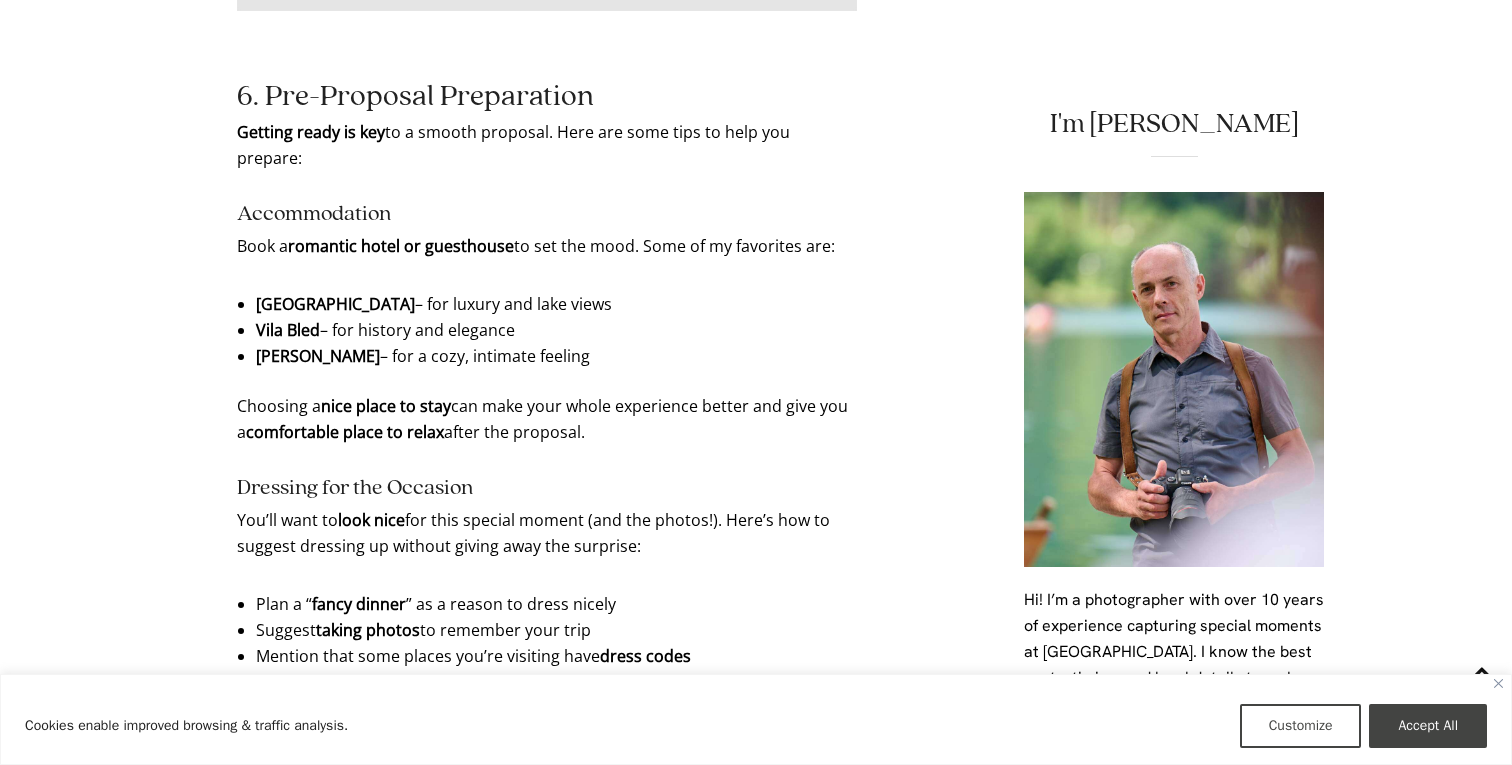 click on "You’ll want to  look nice  for this special moment (and the photos!). Here’s how to suggest dressing up without giving away the surprise:" at bounding box center (547, 533) 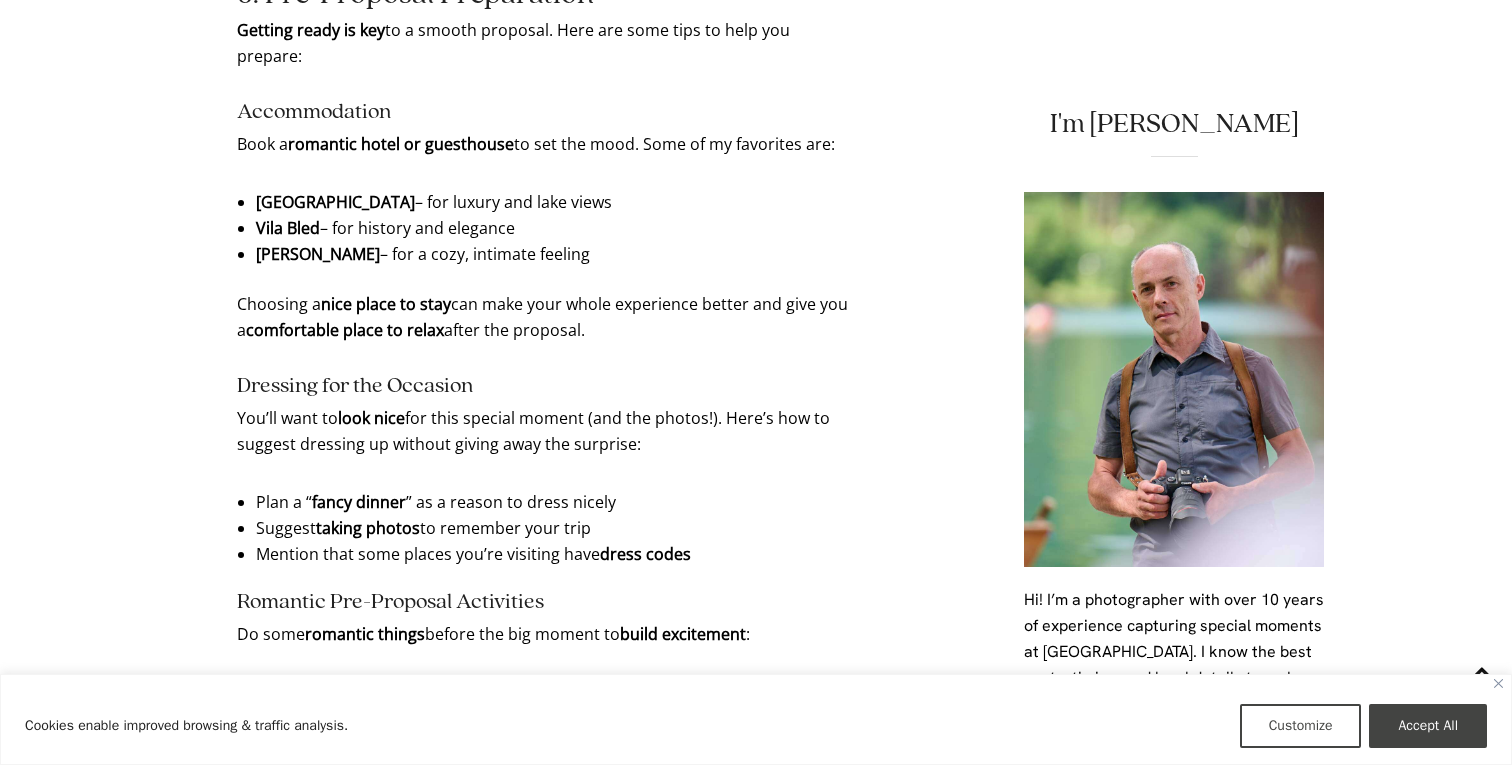 scroll, scrollTop: 8022, scrollLeft: 0, axis: vertical 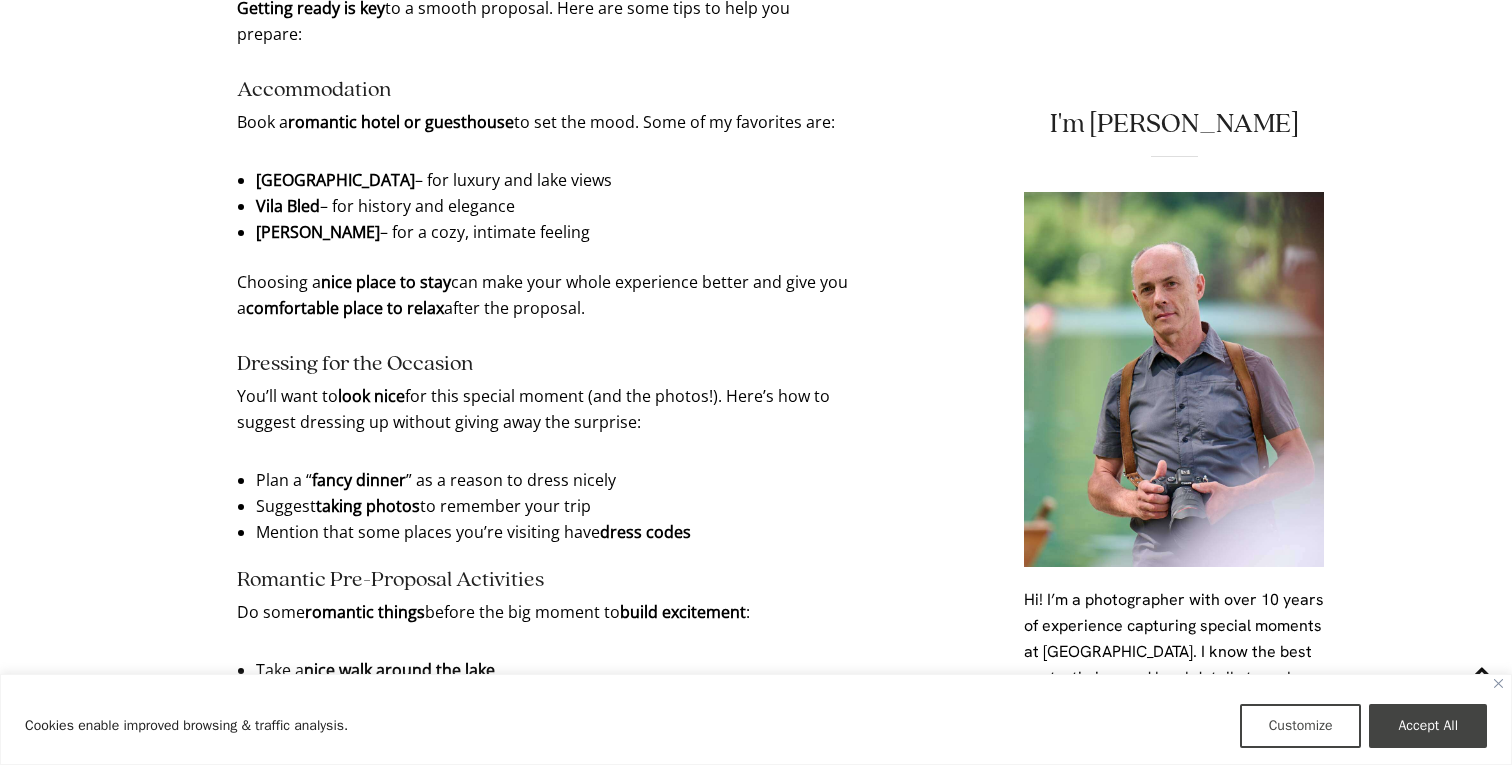 click on "Suggest  taking photos  to remember your trip" at bounding box center [547, 506] 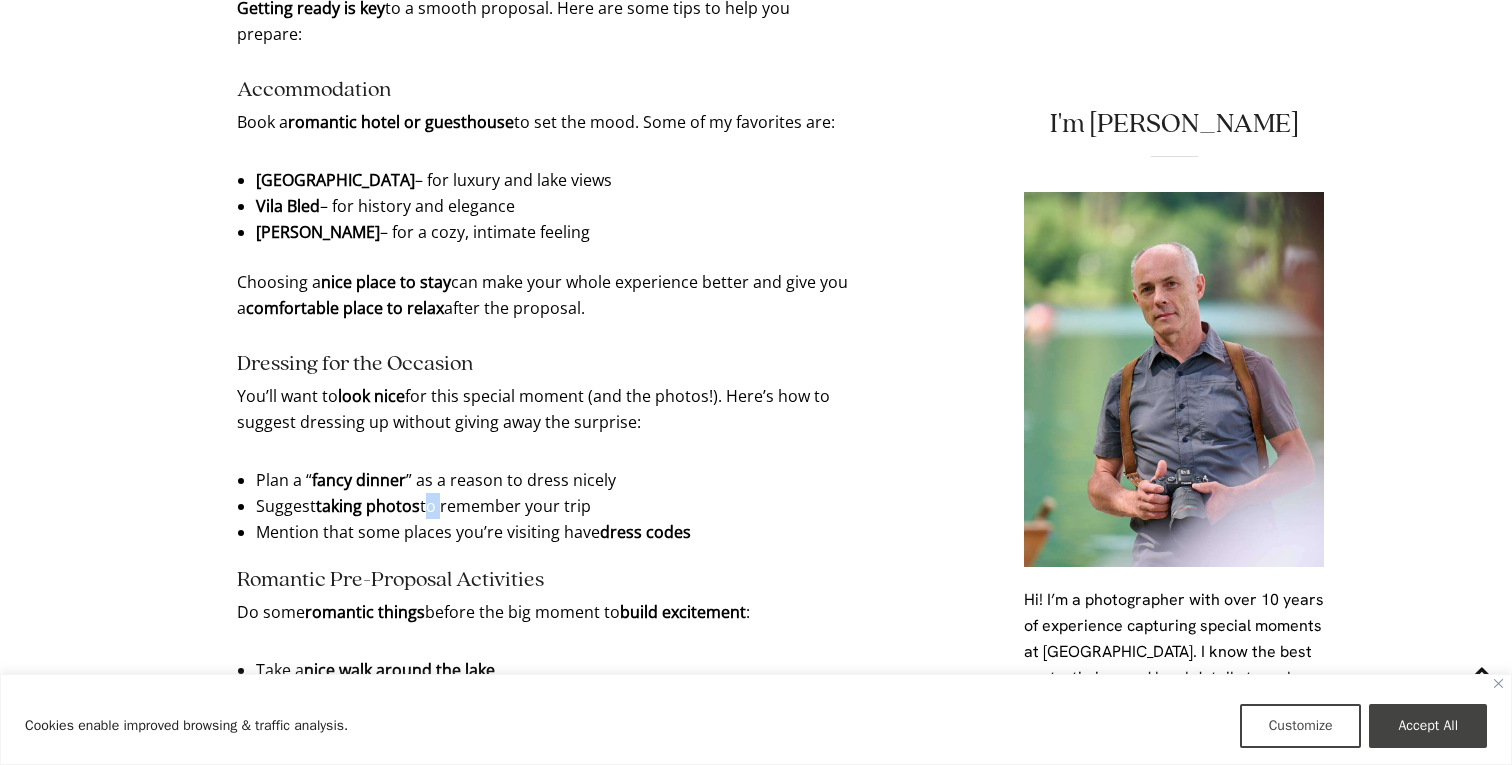 click on "Suggest  taking photos  to remember your trip" at bounding box center [547, 506] 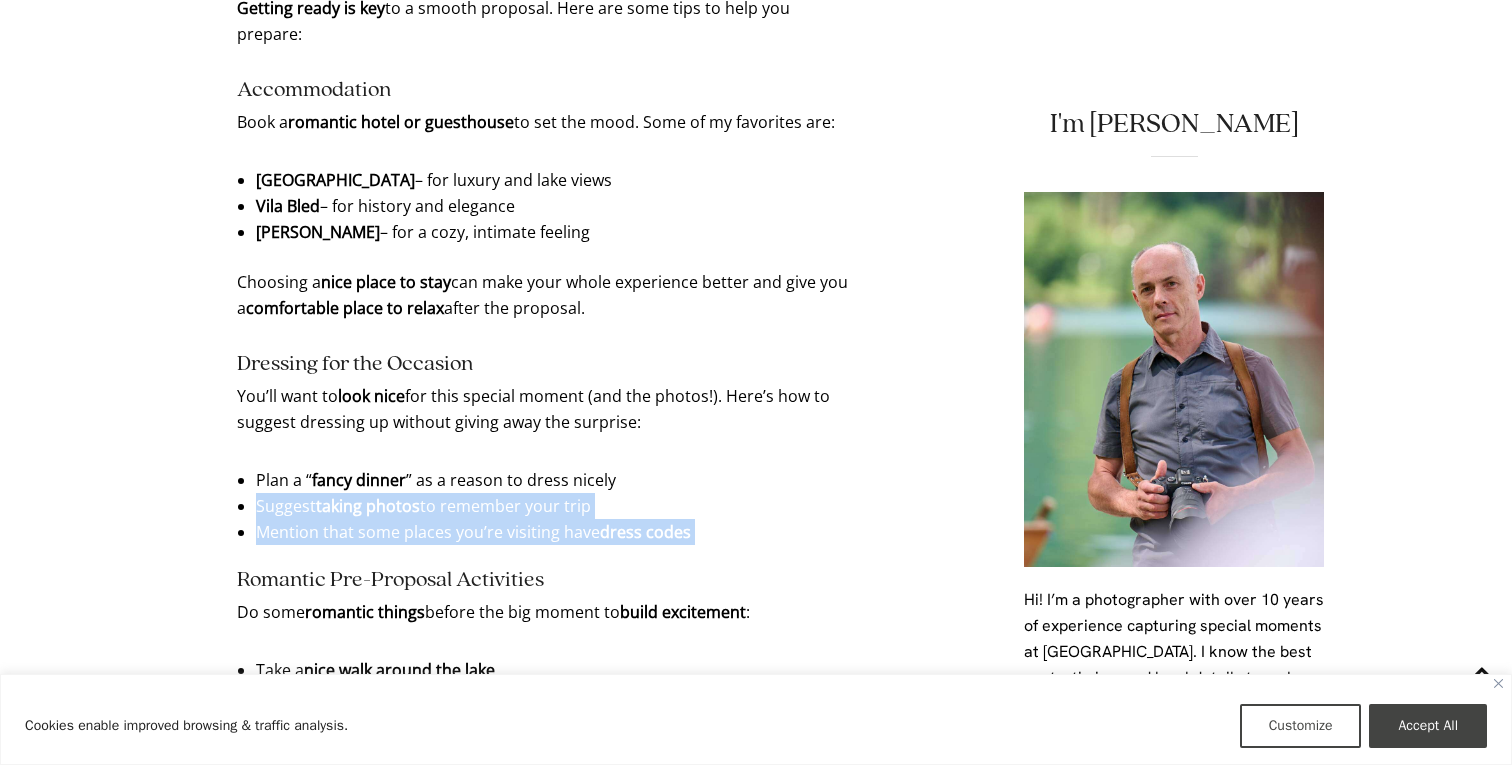 drag, startPoint x: 434, startPoint y: 444, endPoint x: 434, endPoint y: 521, distance: 77 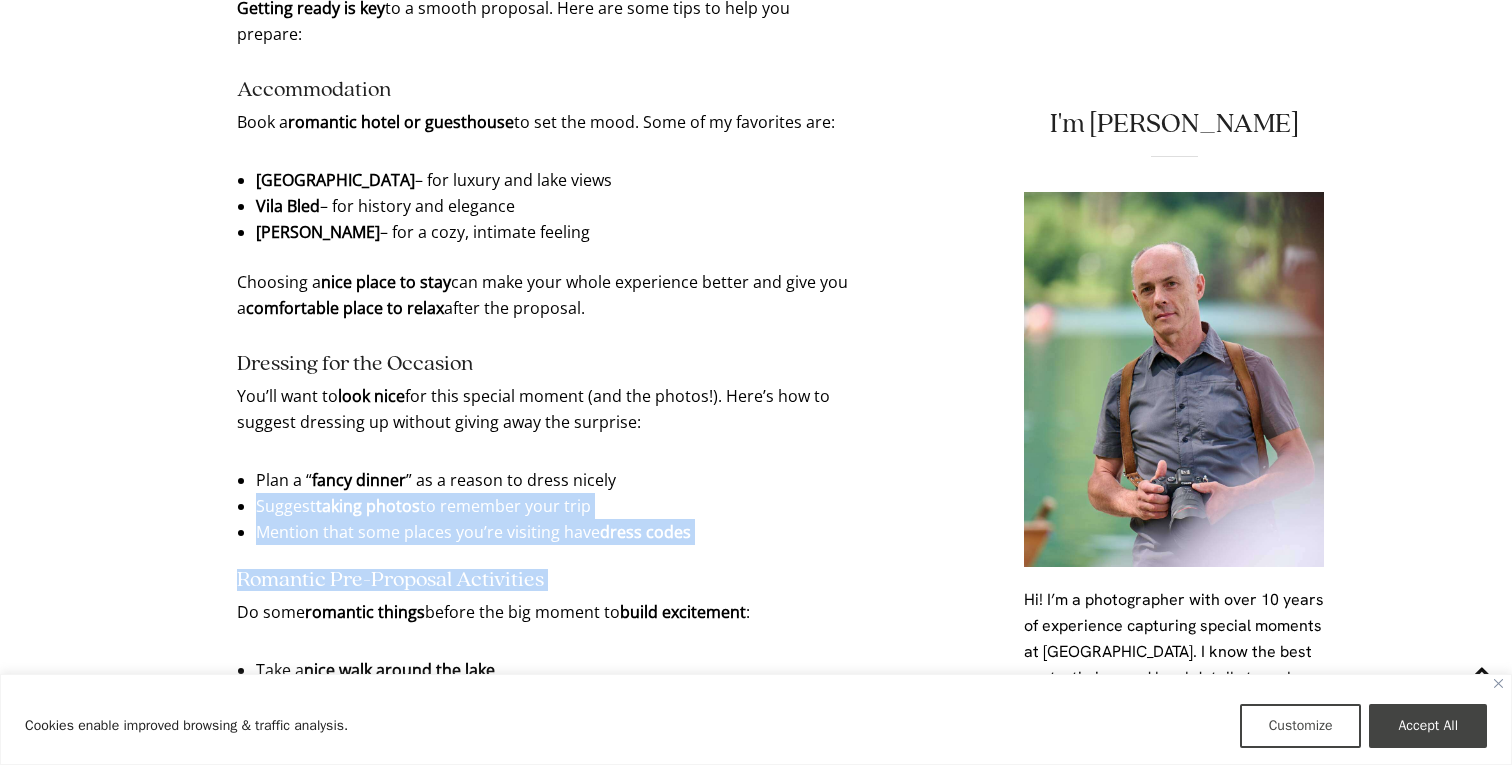 scroll, scrollTop: 8278, scrollLeft: 0, axis: vertical 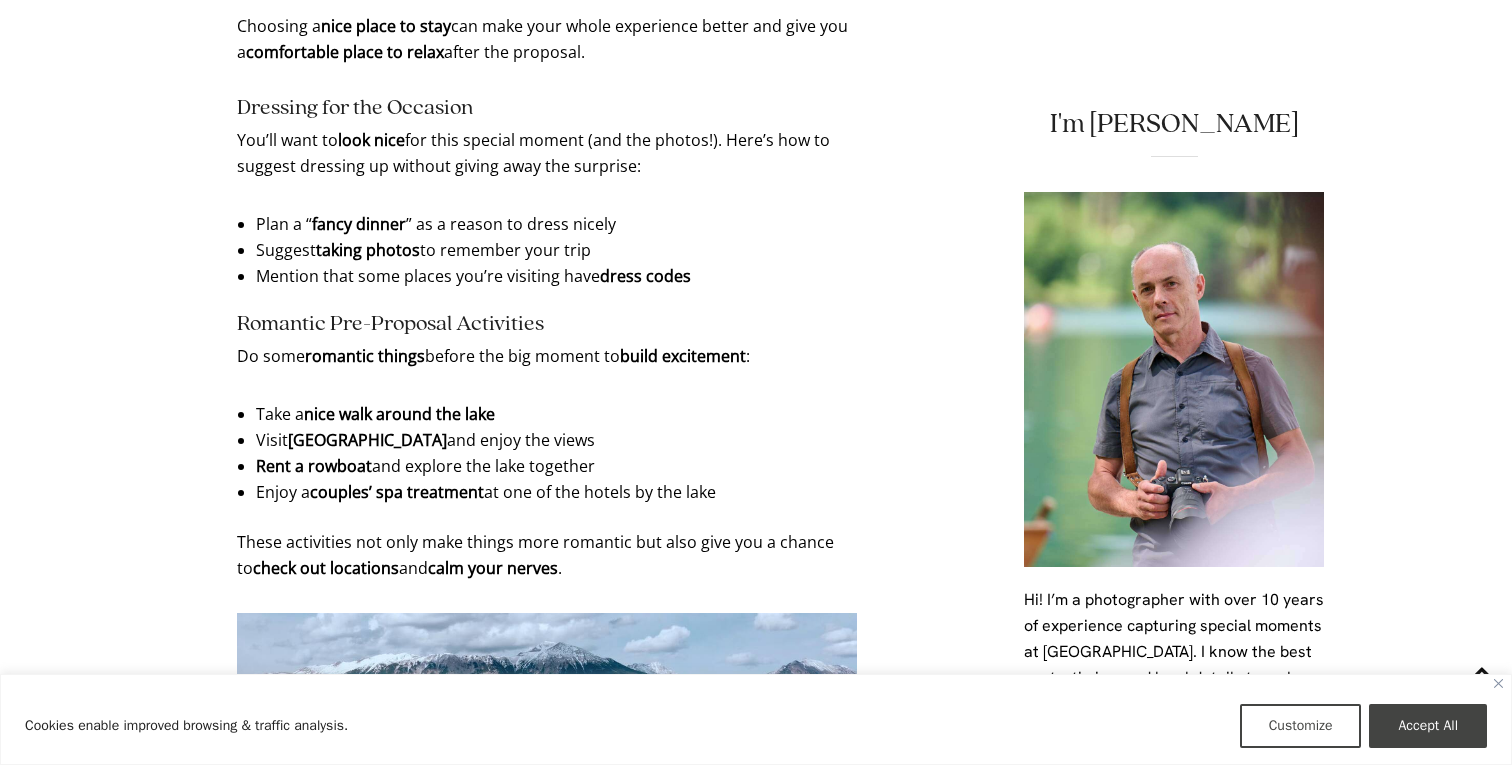 click on "Visit  [GEOGRAPHIC_DATA]  and enjoy the views" at bounding box center [547, 440] 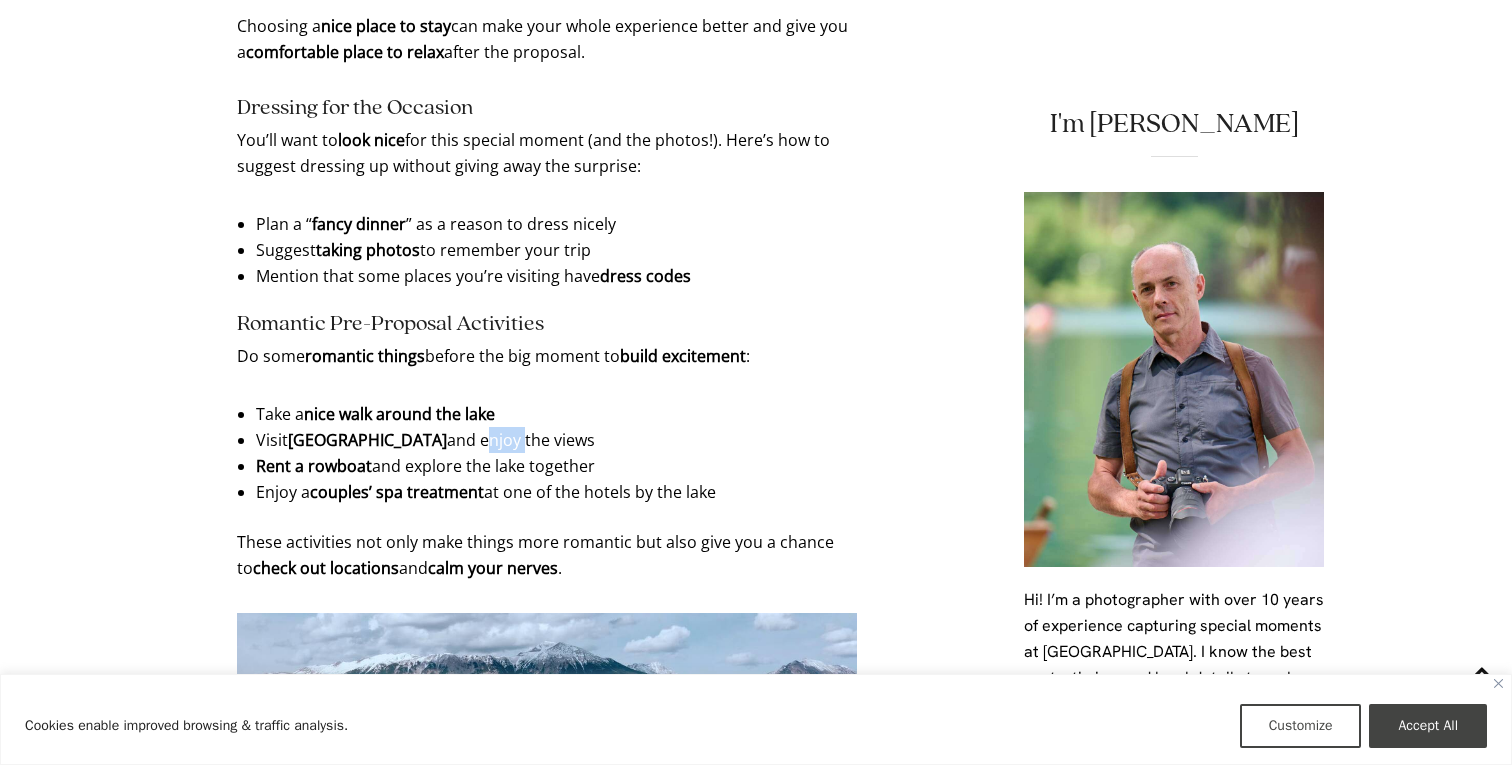 click on "Visit  [GEOGRAPHIC_DATA]  and enjoy the views" at bounding box center [547, 440] 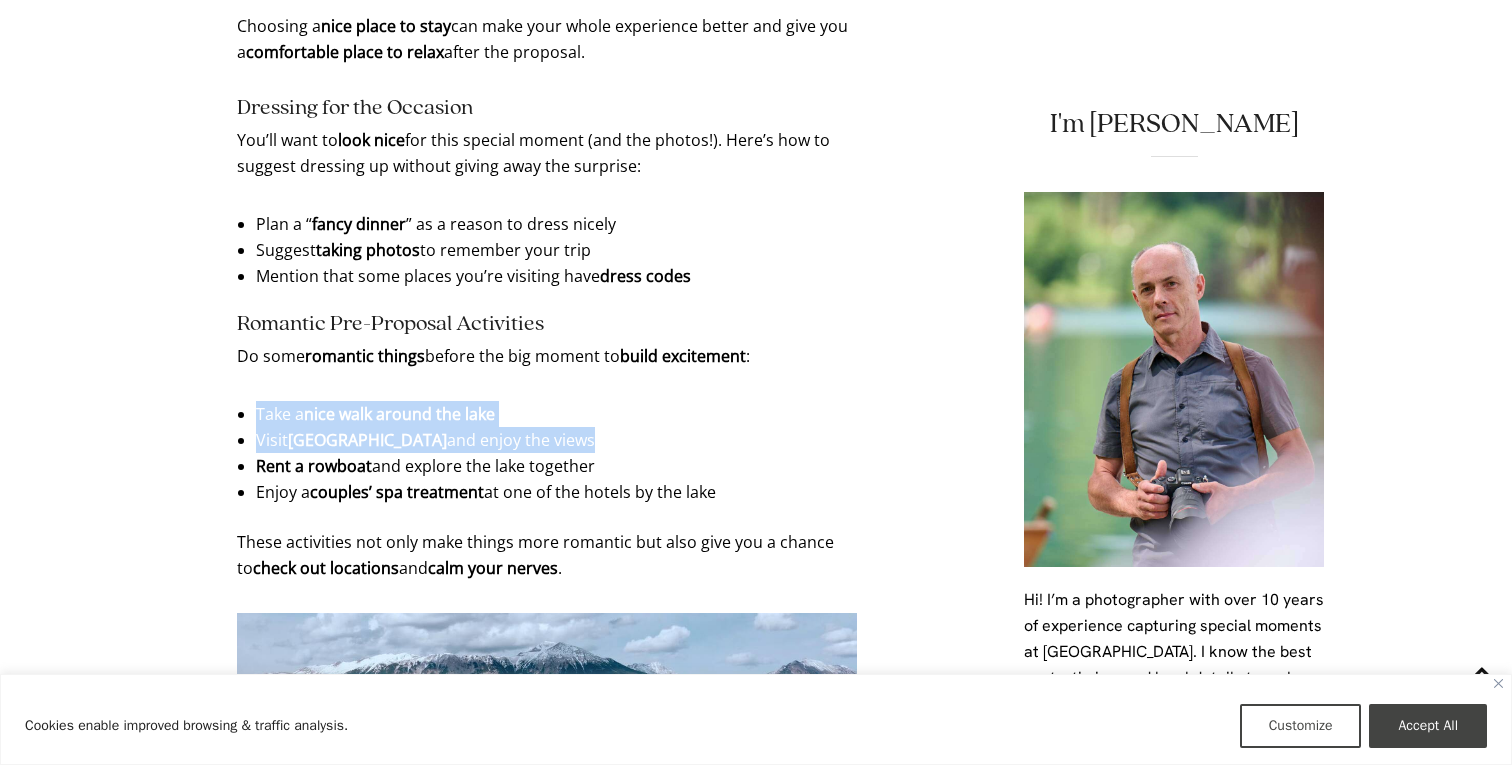 drag, startPoint x: 435, startPoint y: 389, endPoint x: 435, endPoint y: 350, distance: 39 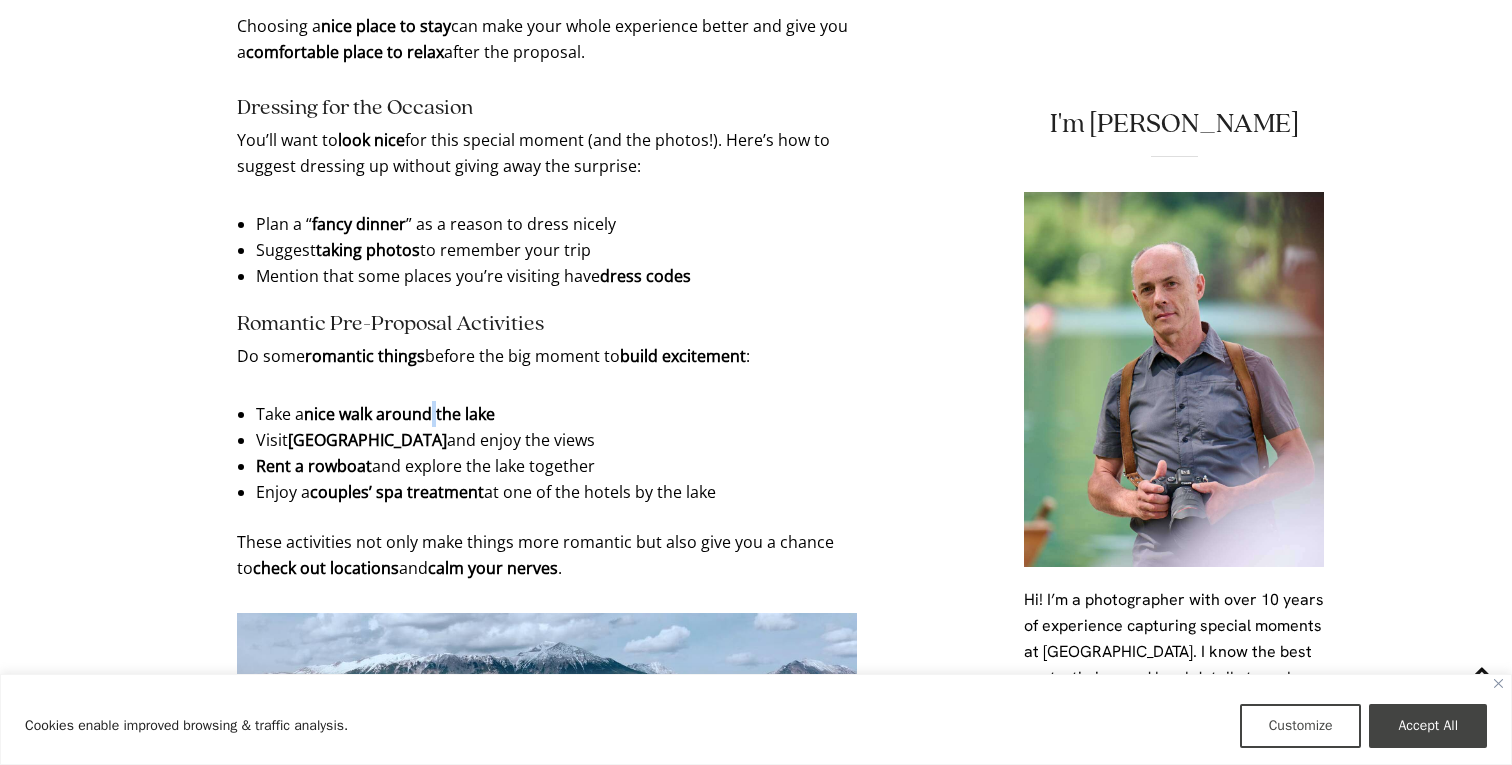 click on "nice walk around the lake" at bounding box center (399, 414) 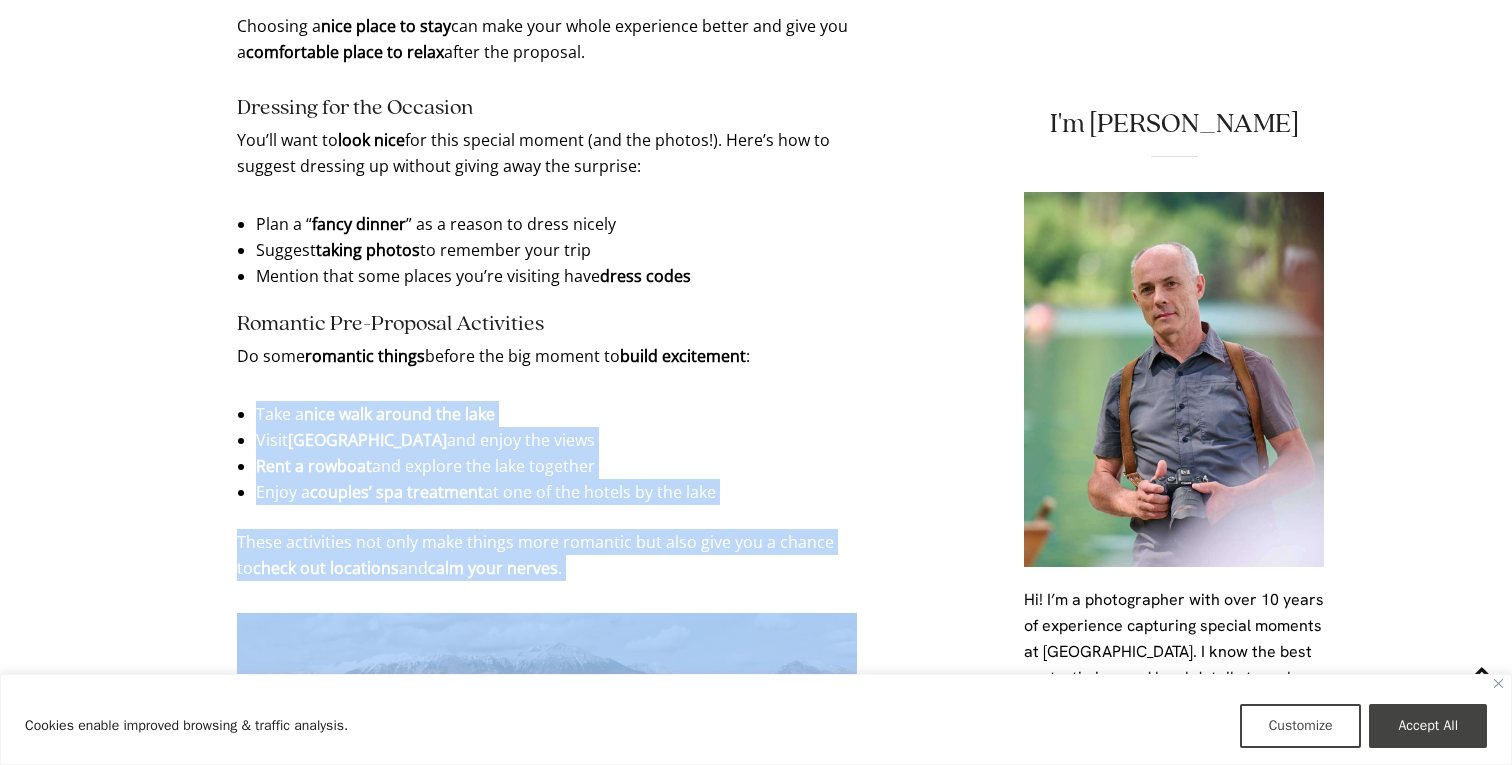 drag, startPoint x: 435, startPoint y: 350, endPoint x: 435, endPoint y: 486, distance: 136 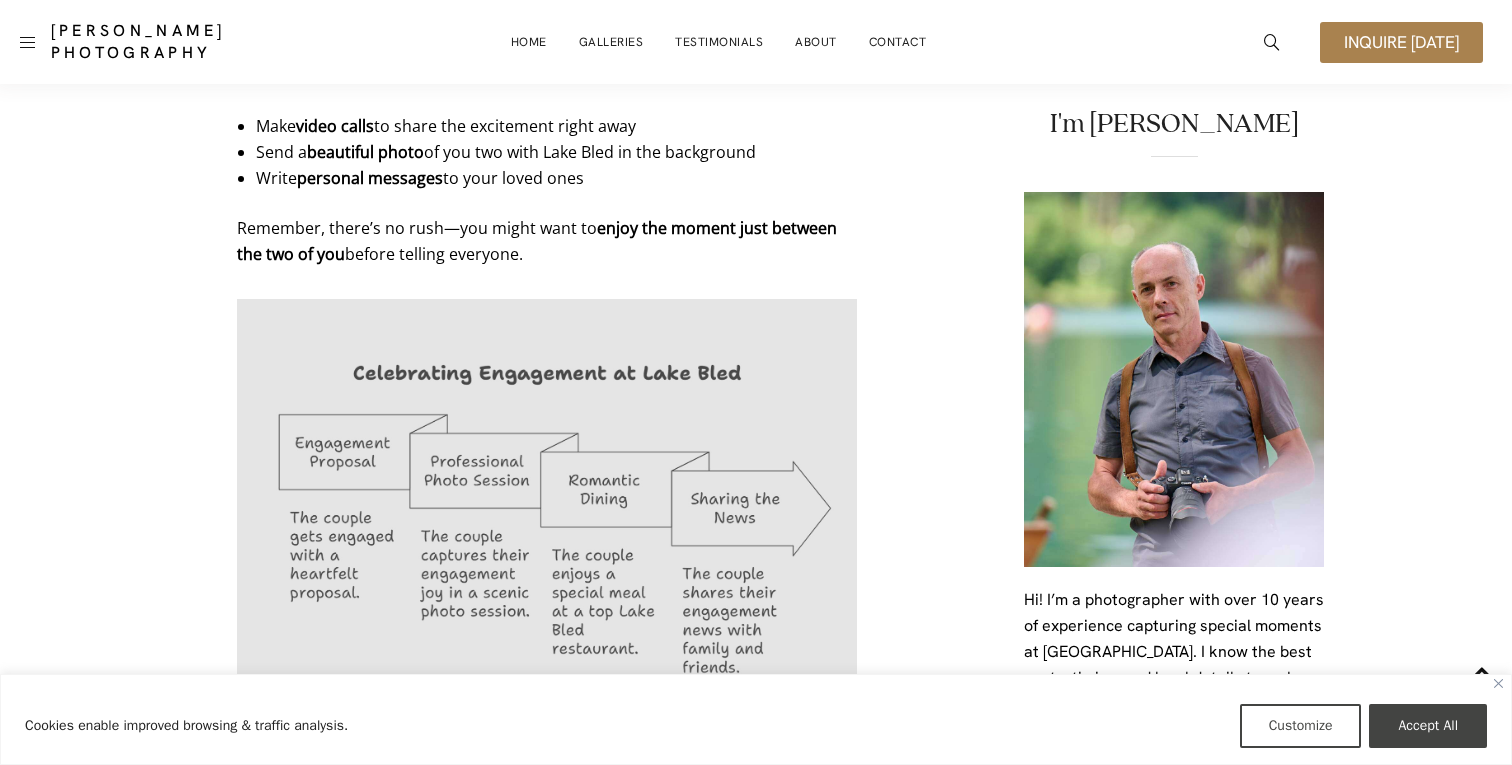 scroll, scrollTop: 9578, scrollLeft: 0, axis: vertical 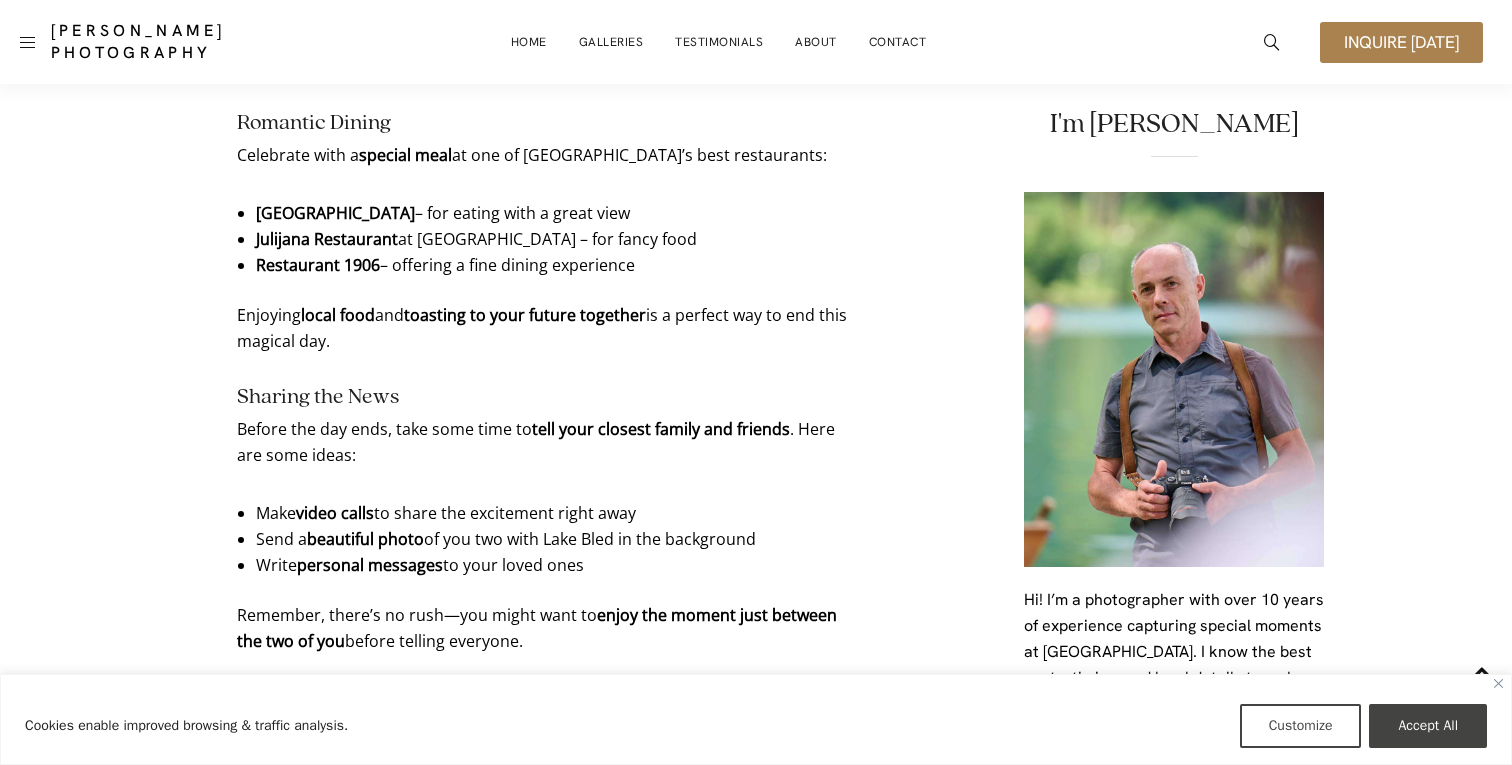 click on "Key Points for Your Proposal at [GEOGRAPHIC_DATA] Choose a scenic location : [GEOGRAPHIC_DATA], lakeside spot, boat, or lakefront cafe Consider hiring local help : Proposal planner, photographer, … Plan for weather : Check forecasts and have flexibility in your schedule Ensure privacy : Propose early morning or late evening to avoid crowds Prepare romantic touches : Champagne, music, or special attire Capture the moment : Arrange for professional photos Celebrate afterwards : Book a nice restaurant or inform loved ones Read our “10 Steps to Plan a Lake Bled Proposal”  for more detailed guidance Table of Contents Why Choose Lake Bled for Your Proposal? Top Lake Bled Proposal Locations Planning Your Perfect Proposal Weather Considerations and Flexibility Ensuring Privacy and Avoiding Crowds Pre-Proposal Preparation After the Proposal: Celebrating Your Engagement Final Thoughts 1. Why Choose Lake Bled for Your Proposal? Lake Bled looks like something from a  fairy tale . It has  green water , a  , and a  : . ." at bounding box center (547, -2596) 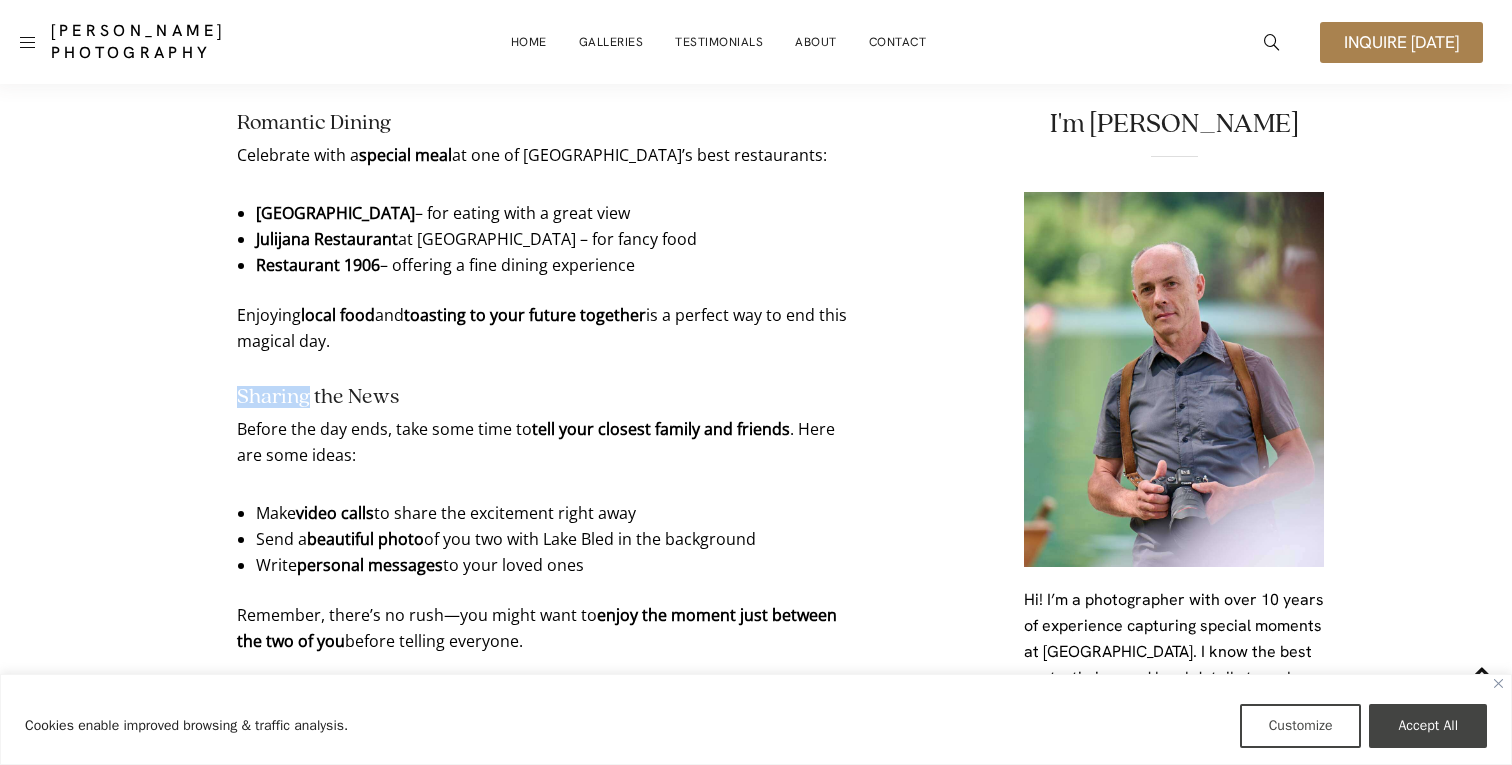 click on "Key Points for Your Proposal at [GEOGRAPHIC_DATA] Choose a scenic location : [GEOGRAPHIC_DATA], lakeside spot, boat, or lakefront cafe Consider hiring local help : Proposal planner, photographer, … Plan for weather : Check forecasts and have flexibility in your schedule Ensure privacy : Propose early morning or late evening to avoid crowds Prepare romantic touches : Champagne, music, or special attire Capture the moment : Arrange for professional photos Celebrate afterwards : Book a nice restaurant or inform loved ones Read our “10 Steps to Plan a Lake Bled Proposal”  for more detailed guidance Table of Contents Why Choose Lake Bled for Your Proposal? Top Lake Bled Proposal Locations Planning Your Perfect Proposal Weather Considerations and Flexibility Ensuring Privacy and Avoiding Crowds Pre-Proposal Preparation After the Proposal: Celebrating Your Engagement Final Thoughts 1. Why Choose Lake Bled for Your Proposal? Lake Bled looks like something from a  fairy tale . It has  green water , a  , and a  : . ." at bounding box center (547, -2596) 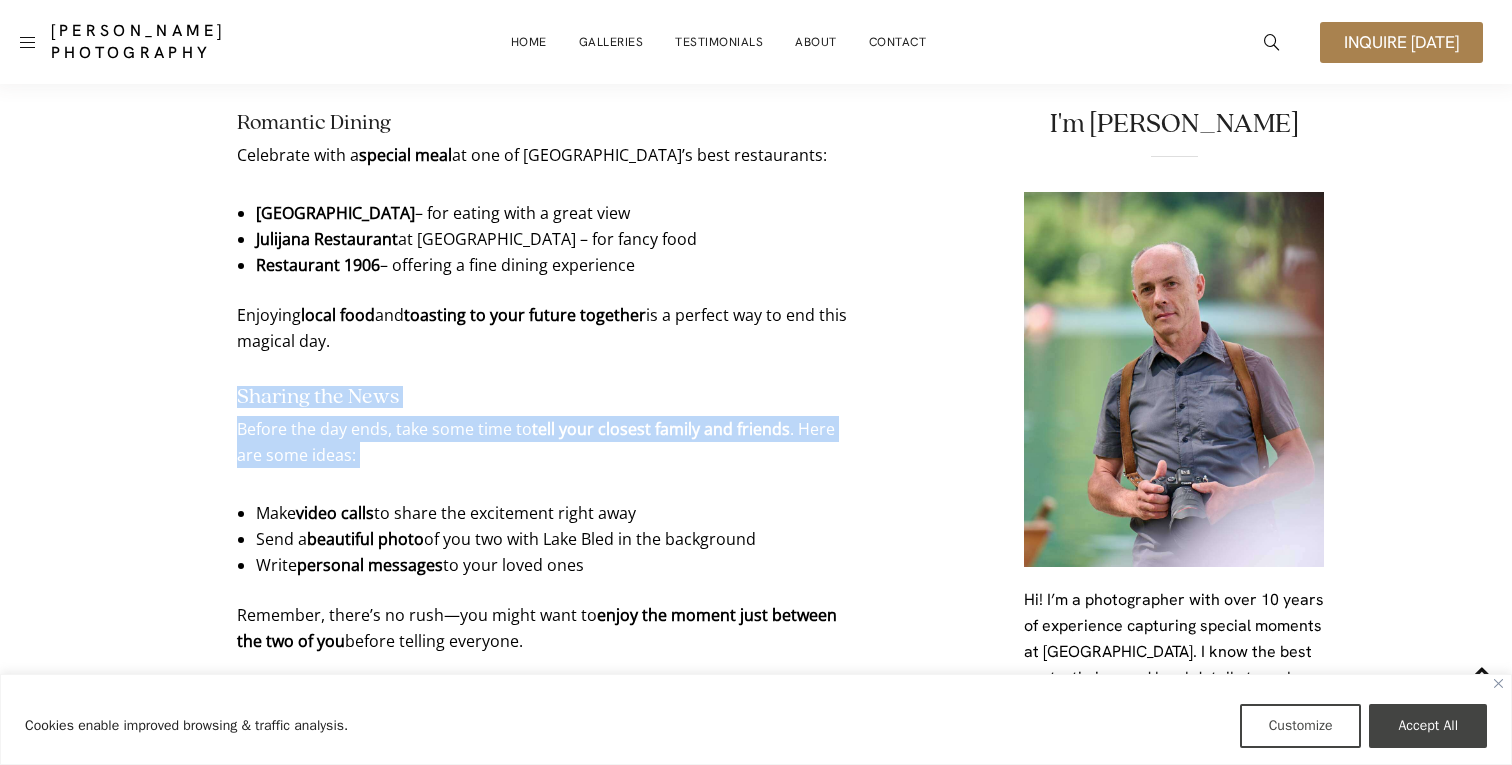 drag, startPoint x: 560, startPoint y: 314, endPoint x: 588, endPoint y: 387, distance: 78.18568 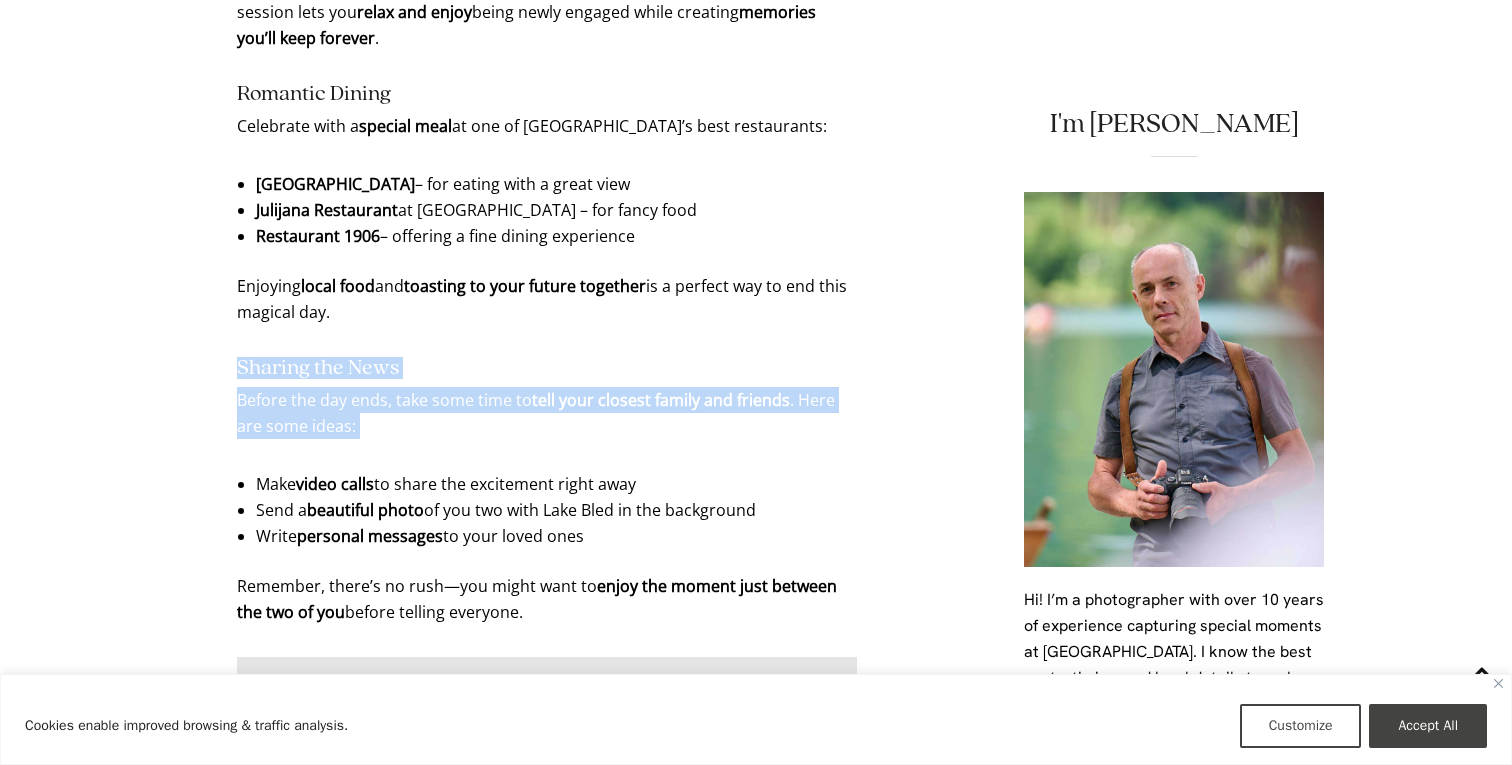 scroll, scrollTop: 9613, scrollLeft: 0, axis: vertical 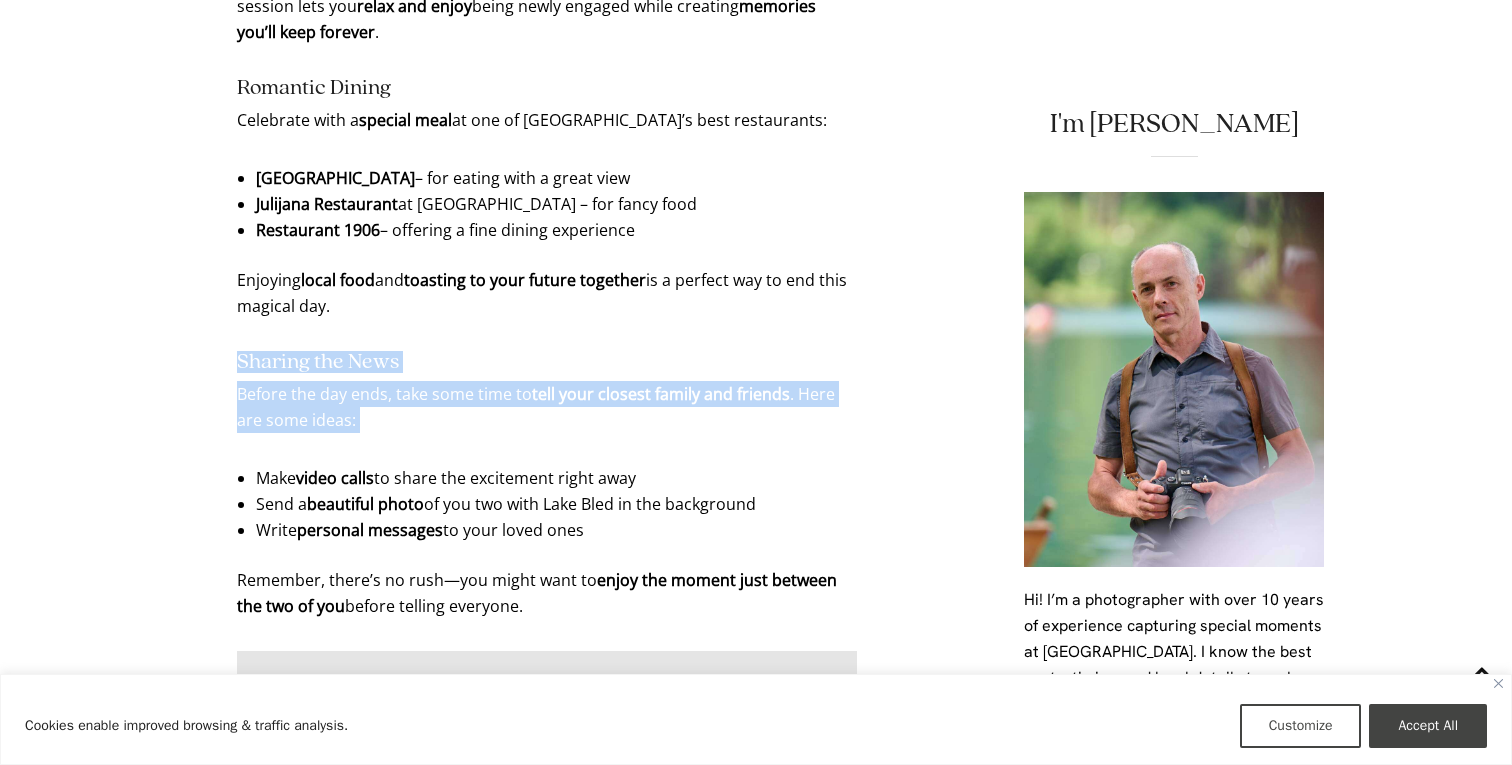 click on "Key Points for Your Proposal at [GEOGRAPHIC_DATA] Choose a scenic location : [GEOGRAPHIC_DATA], lakeside spot, boat, or lakefront cafe Consider hiring local help : Proposal planner, photographer, … Plan for weather : Check forecasts and have flexibility in your schedule Ensure privacy : Propose early morning or late evening to avoid crowds Prepare romantic touches : Champagne, music, or special attire Capture the moment : Arrange for professional photos Celebrate afterwards : Book a nice restaurant or inform loved ones Read our “10 Steps to Plan a Lake Bled Proposal”  for more detailed guidance Table of Contents Why Choose Lake Bled for Your Proposal? Top Lake Bled Proposal Locations Planning Your Perfect Proposal Weather Considerations and Flexibility Ensuring Privacy and Avoiding Crowds Pre-Proposal Preparation After the Proposal: Celebrating Your Engagement Final Thoughts 1. Why Choose Lake Bled for Your Proposal? Lake Bled looks like something from a  fairy tale . It has  green water , a  , and a  : . ." at bounding box center (547, -2631) 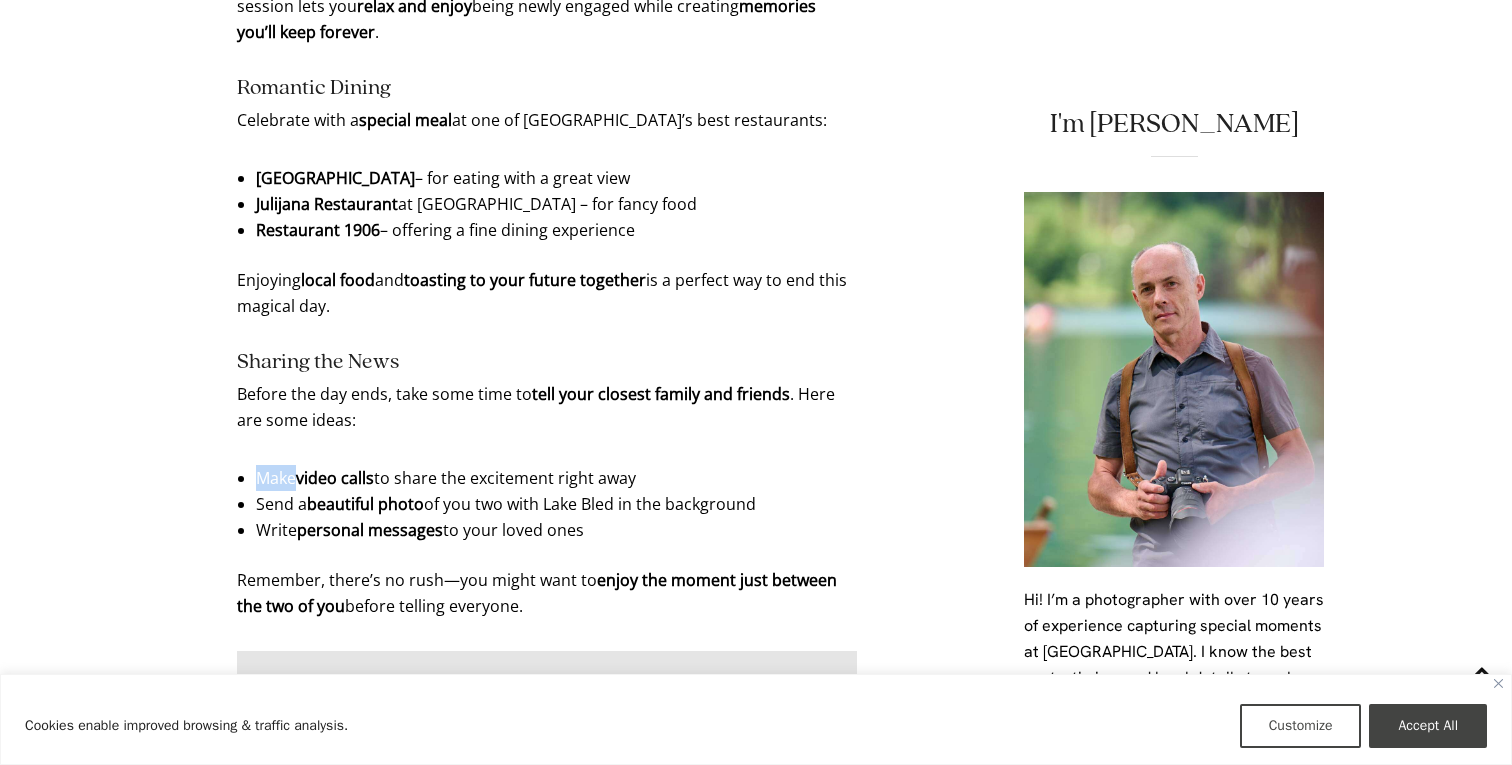 click on "Key Points for Your Proposal at [GEOGRAPHIC_DATA] Choose a scenic location : [GEOGRAPHIC_DATA], lakeside spot, boat, or lakefront cafe Consider hiring local help : Proposal planner, photographer, … Plan for weather : Check forecasts and have flexibility in your schedule Ensure privacy : Propose early morning or late evening to avoid crowds Prepare romantic touches : Champagne, music, or special attire Capture the moment : Arrange for professional photos Celebrate afterwards : Book a nice restaurant or inform loved ones Read our “10 Steps to Plan a Lake Bled Proposal”  for more detailed guidance Table of Contents Why Choose Lake Bled for Your Proposal? Top Lake Bled Proposal Locations Planning Your Perfect Proposal Weather Considerations and Flexibility Ensuring Privacy and Avoiding Crowds Pre-Proposal Preparation After the Proposal: Celebrating Your Engagement Final Thoughts 1. Why Choose Lake Bled for Your Proposal? Lake Bled looks like something from a  fairy tale . It has  green water , a  , and a  : . ." at bounding box center [547, -2631] 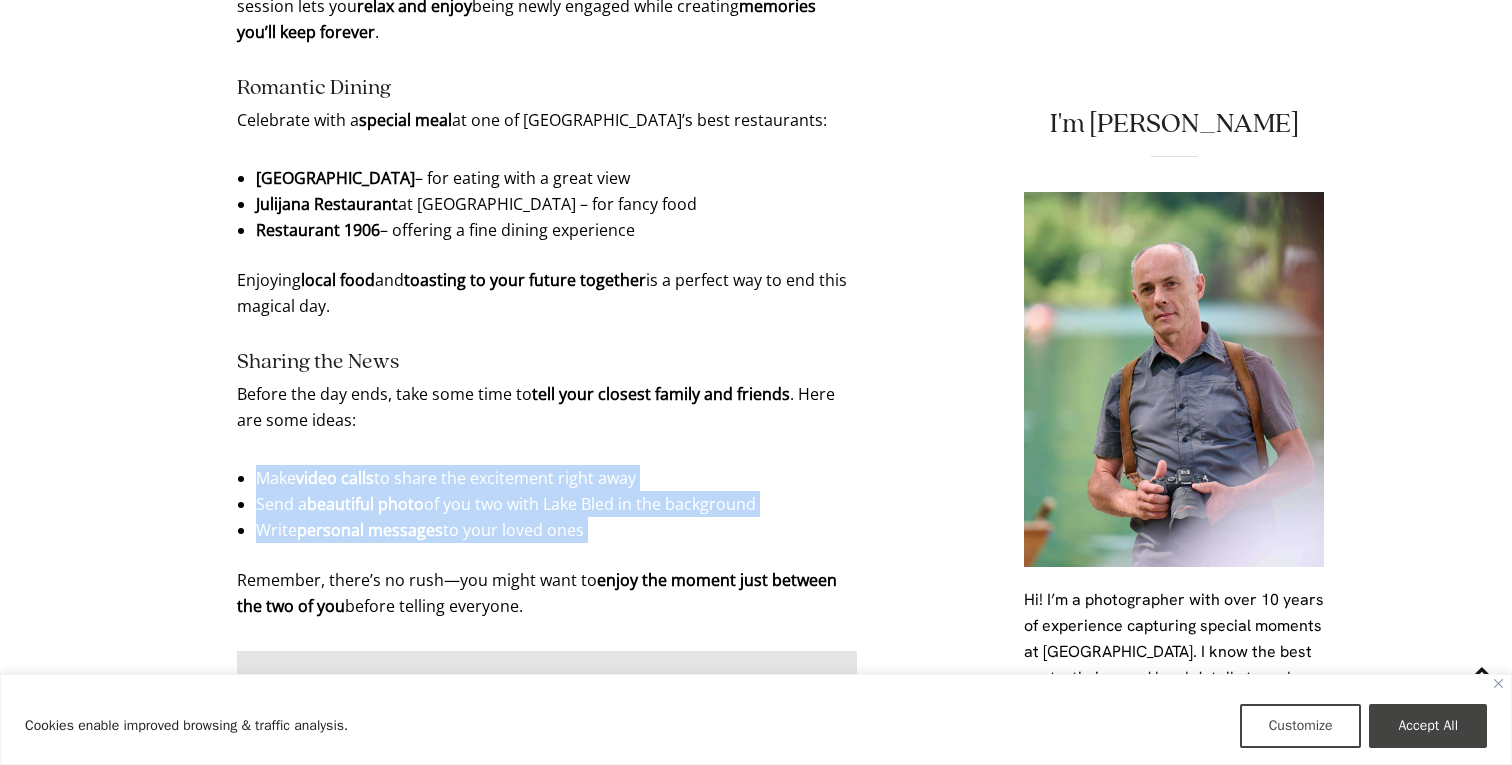 drag, startPoint x: 588, startPoint y: 387, endPoint x: 591, endPoint y: 465, distance: 78.05767 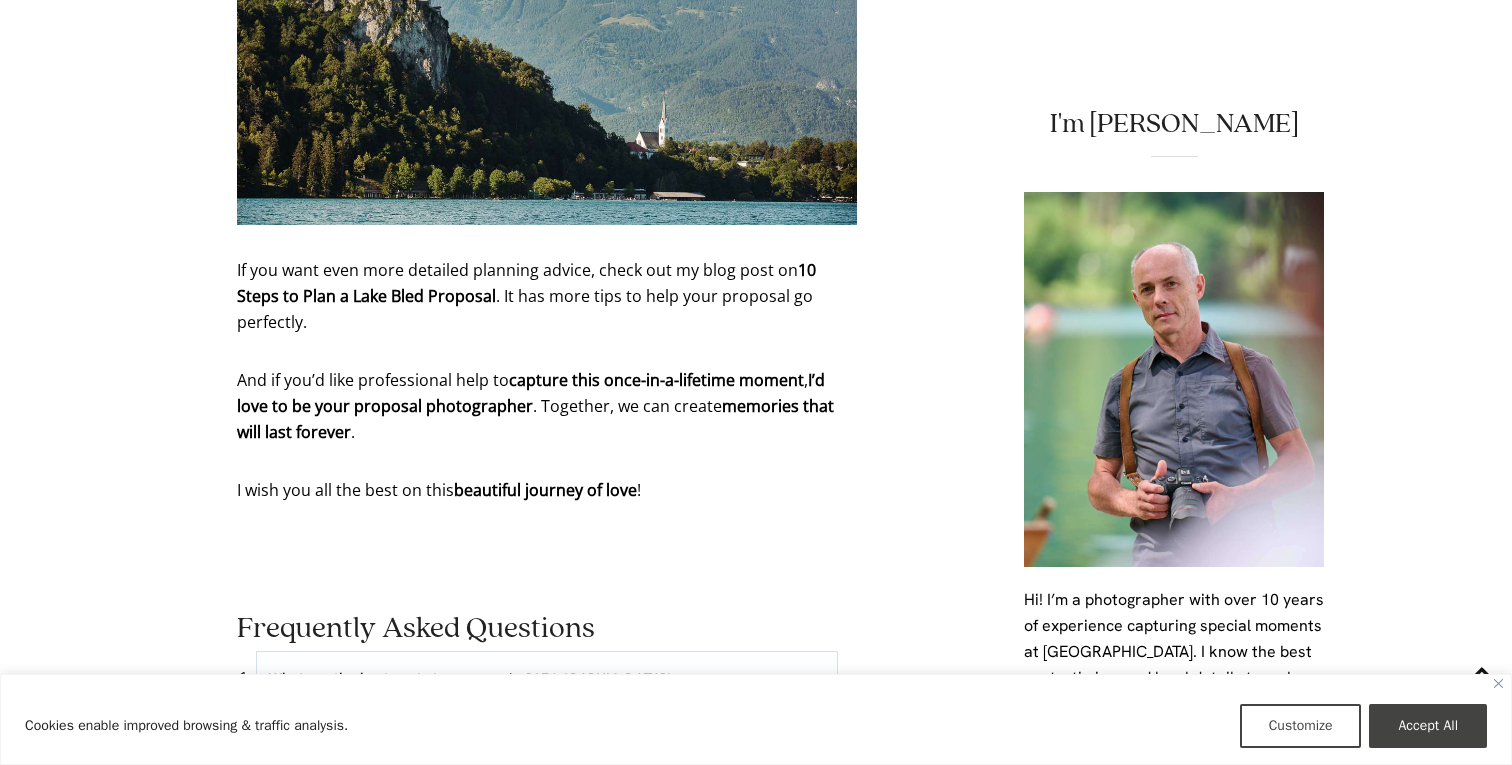 scroll, scrollTop: 11091, scrollLeft: 0, axis: vertical 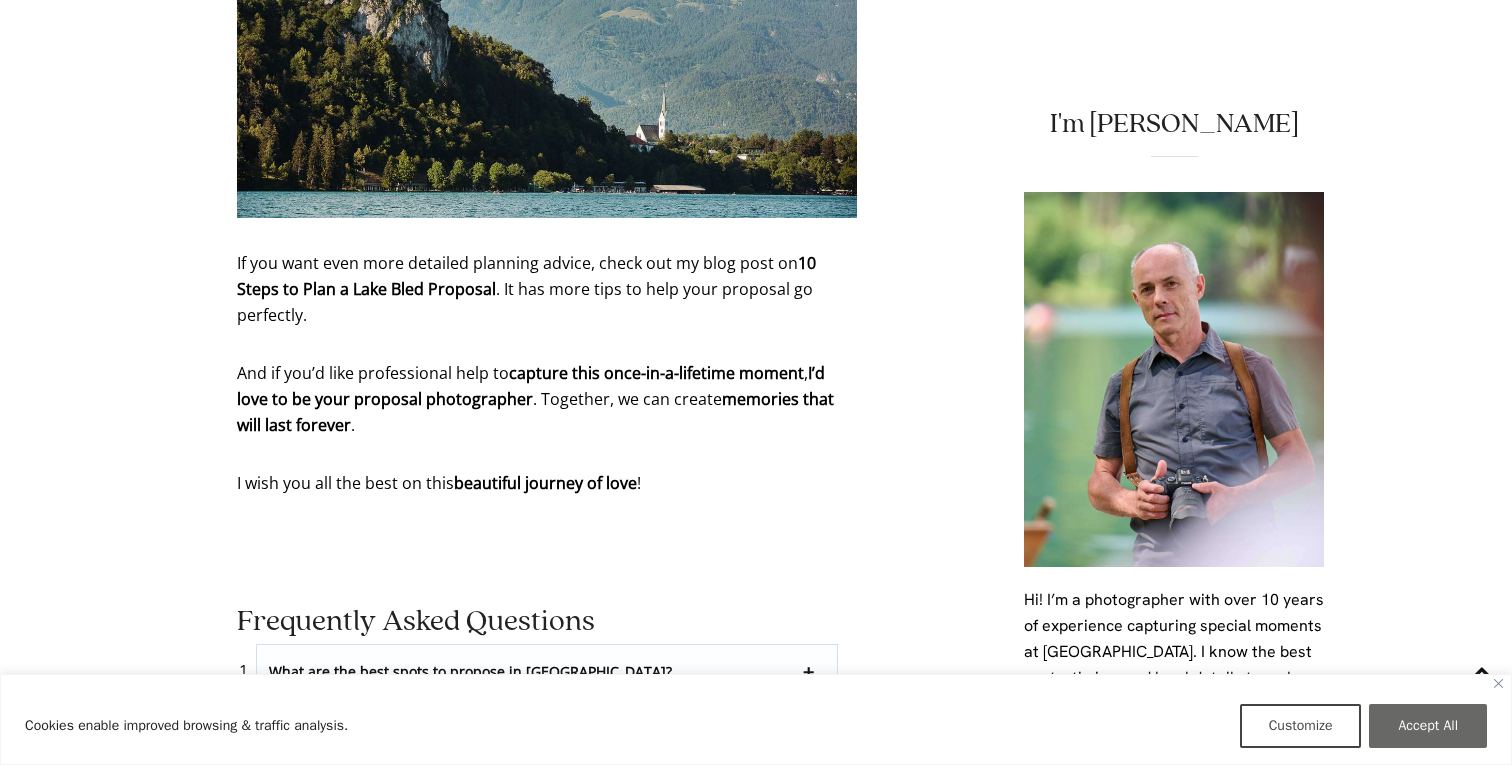 click on "Accept All" at bounding box center [1428, 726] 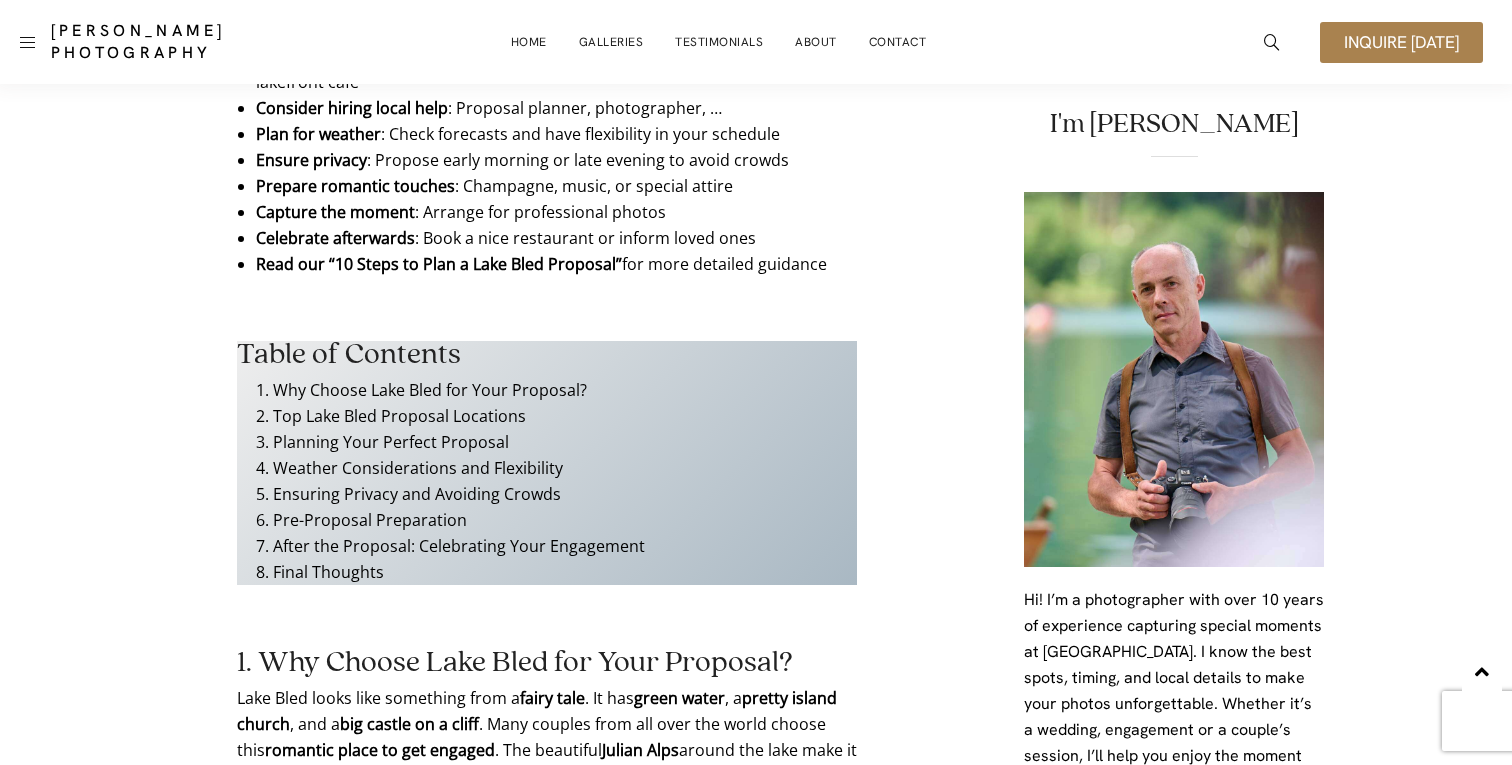 scroll, scrollTop: 919, scrollLeft: 0, axis: vertical 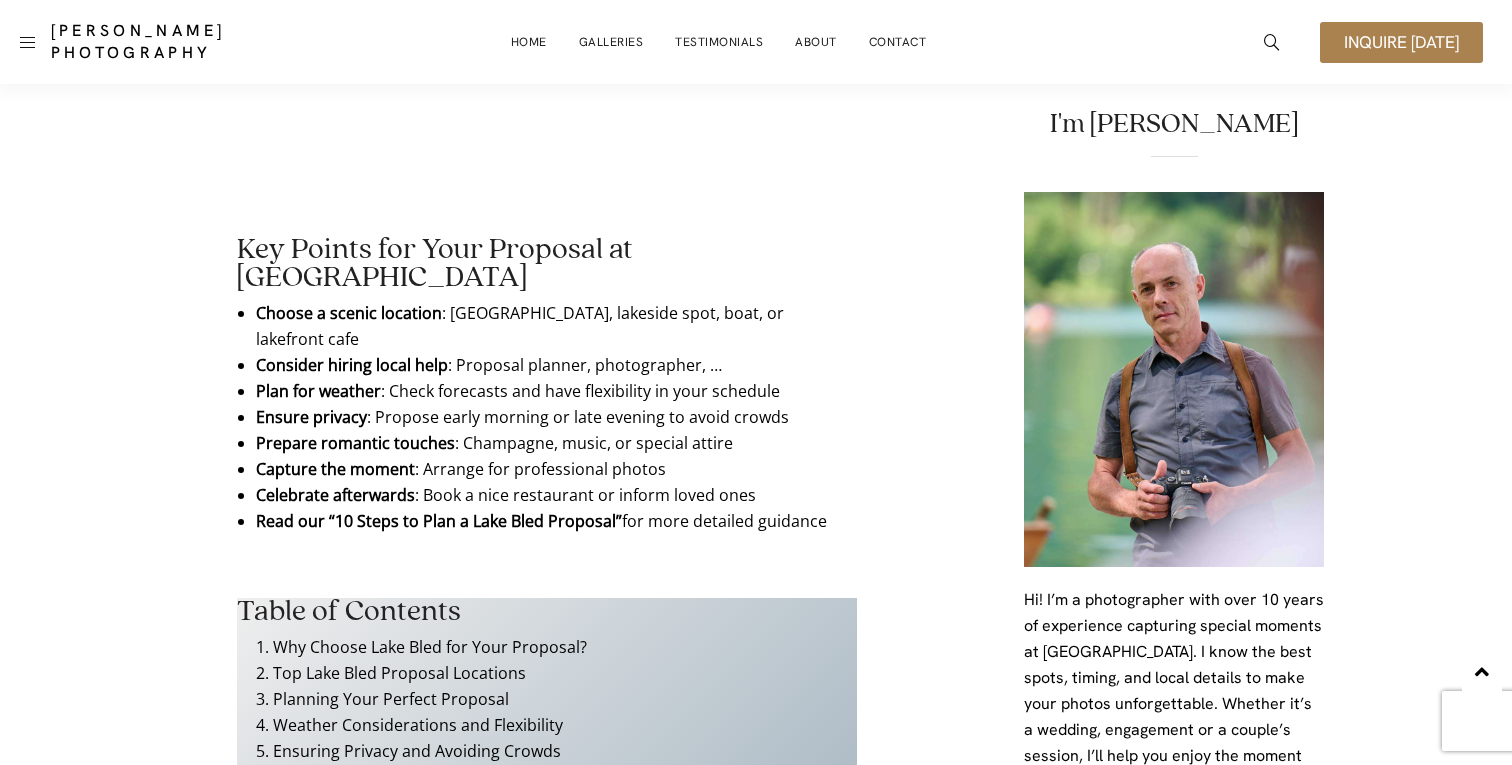 click on "Ensure privacy : Propose early morning or late evening to avoid crowds" at bounding box center (547, 417) 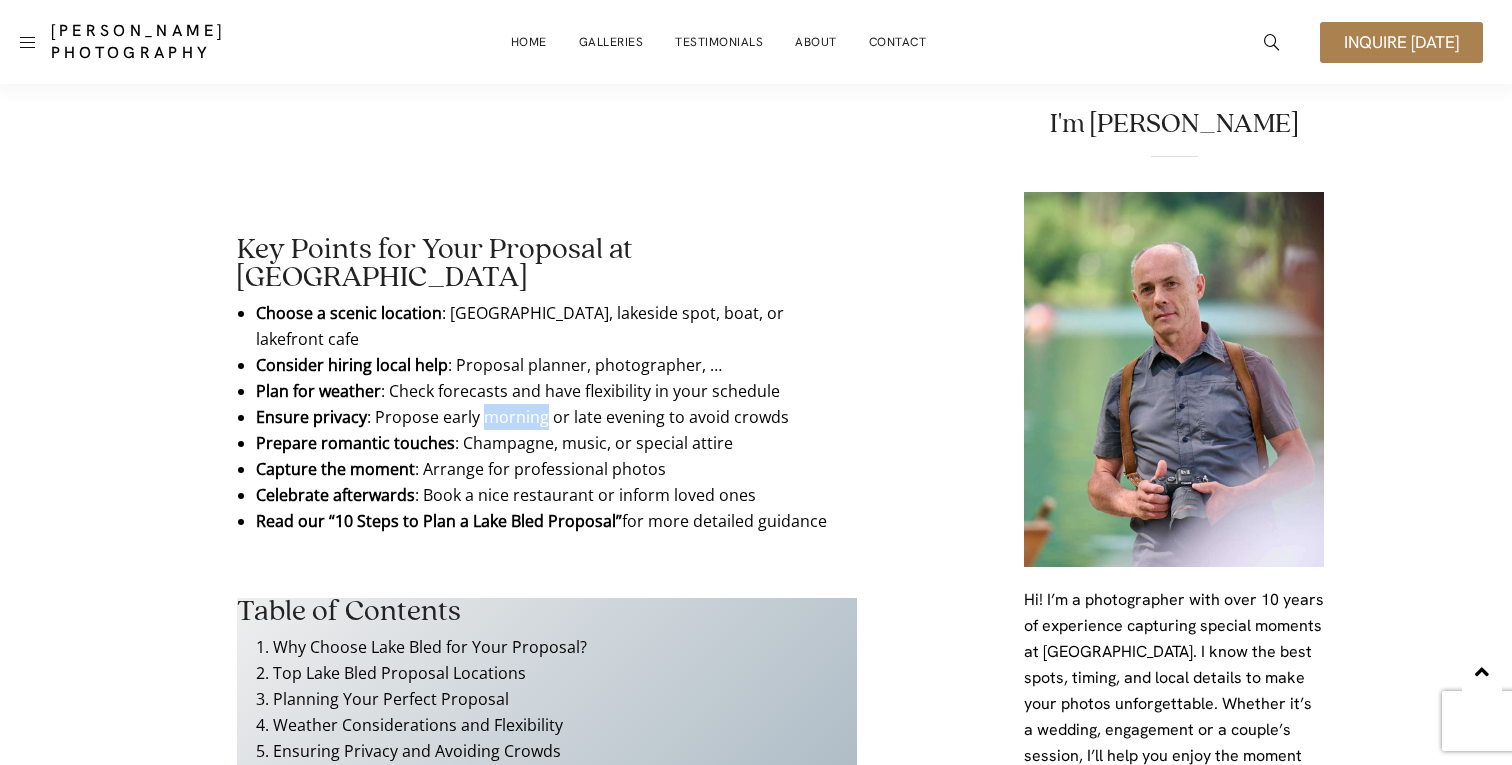click on "Ensure privacy : Propose early morning or late evening to avoid crowds" at bounding box center [547, 417] 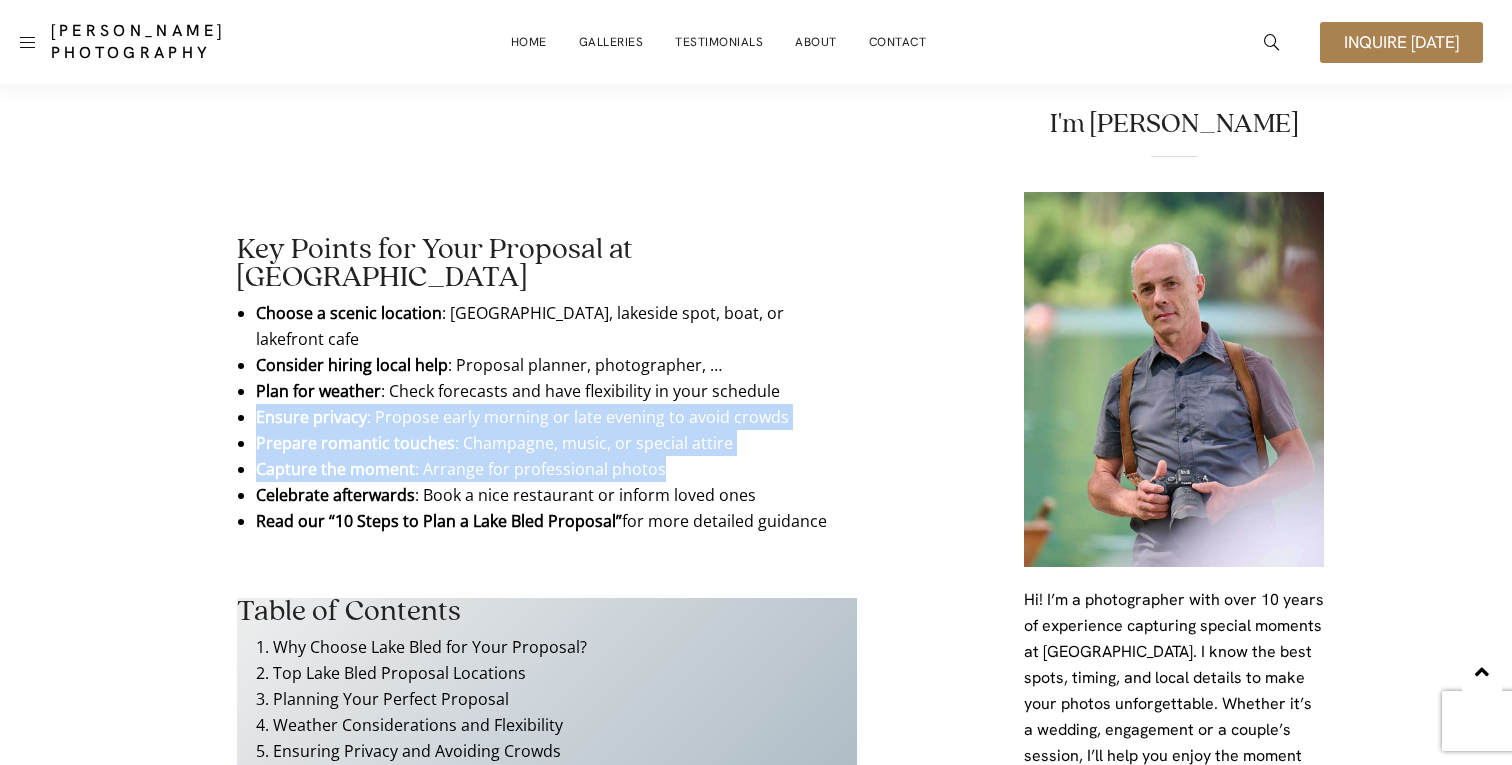 drag, startPoint x: 506, startPoint y: 398, endPoint x: 522, endPoint y: 441, distance: 45.88028 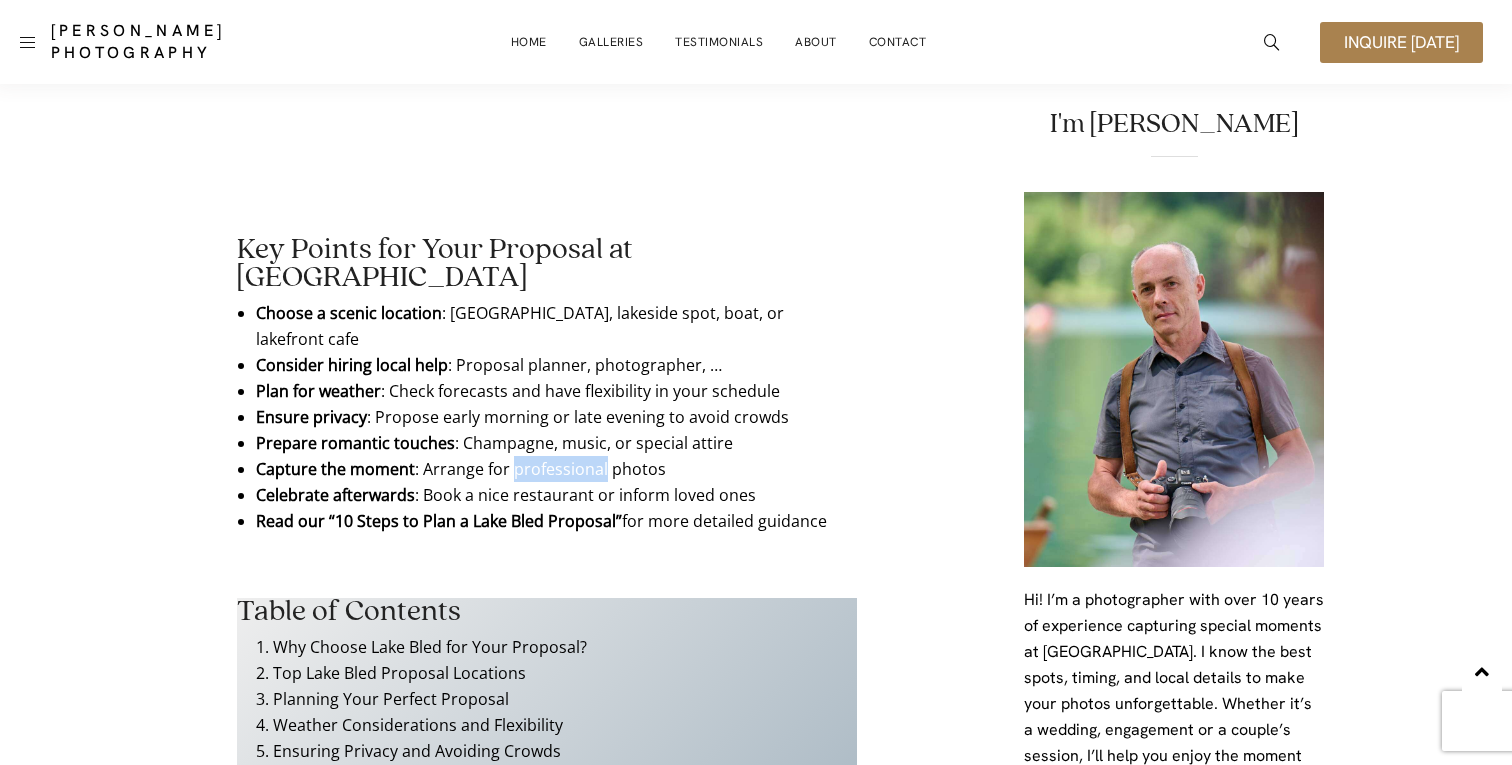 click on "Capture the moment : Arrange for professional photos" at bounding box center [547, 469] 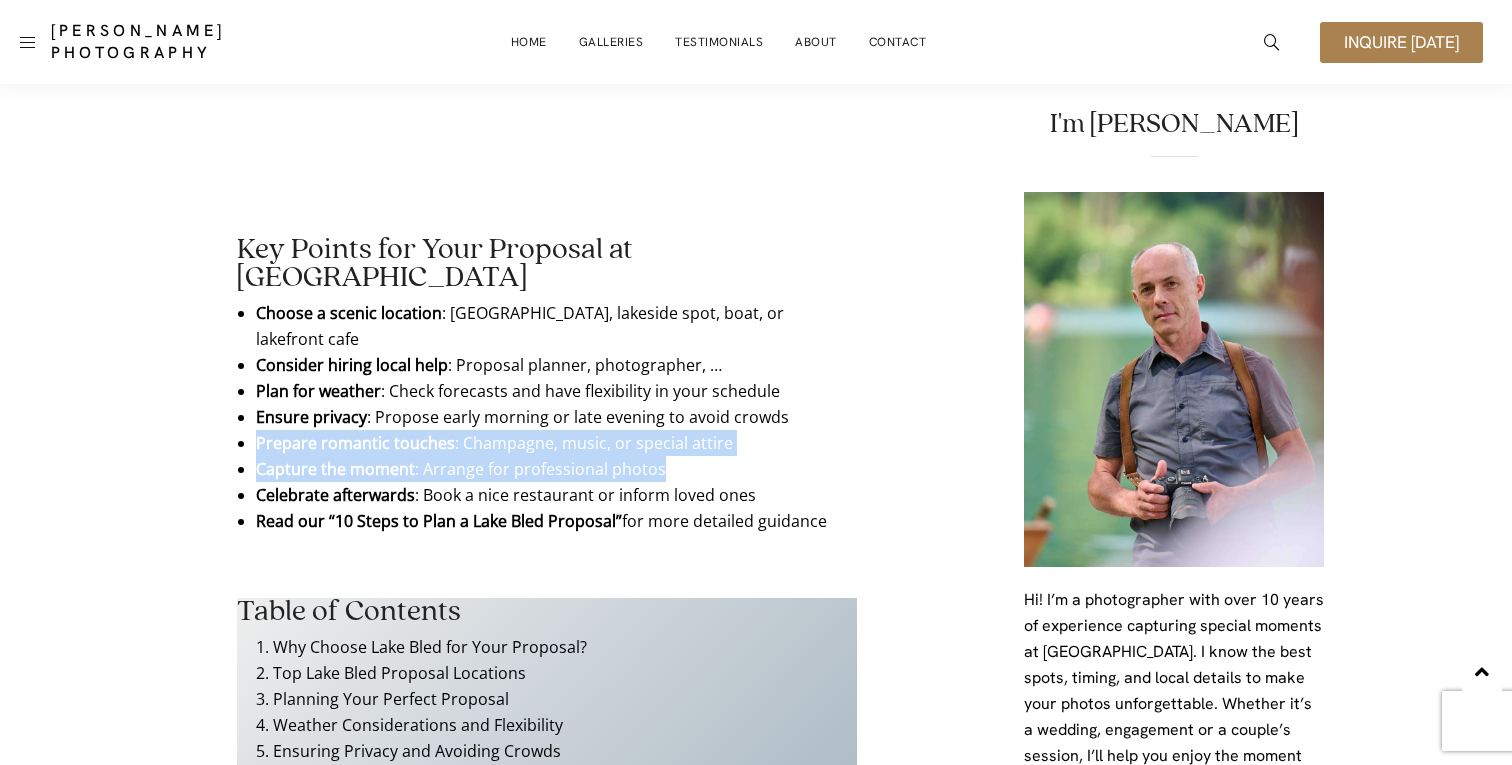 drag, startPoint x: 522, startPoint y: 441, endPoint x: 420, endPoint y: 403, distance: 108.84852 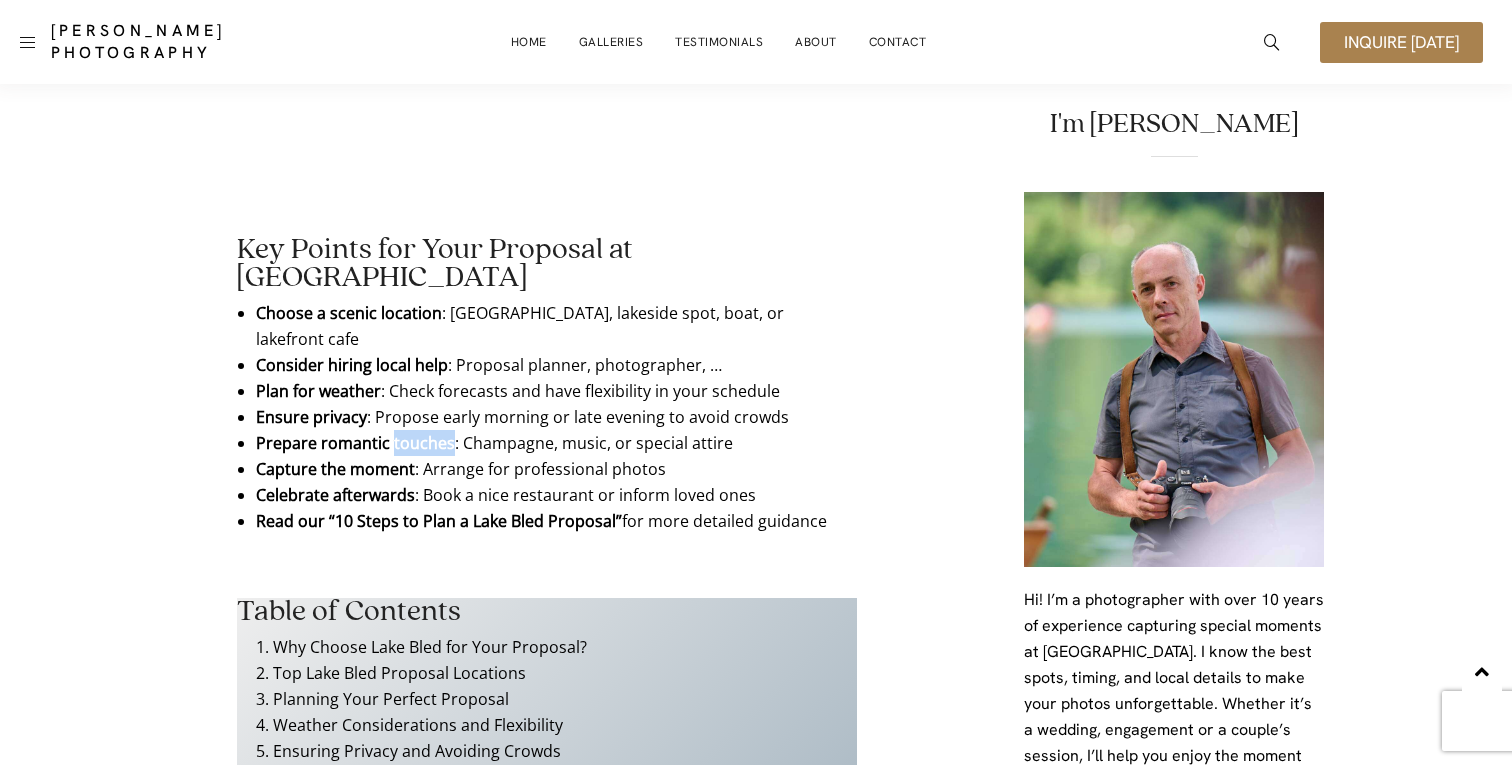 click on "Prepare romantic touches : Champagne, music, or special attire" at bounding box center (547, 443) 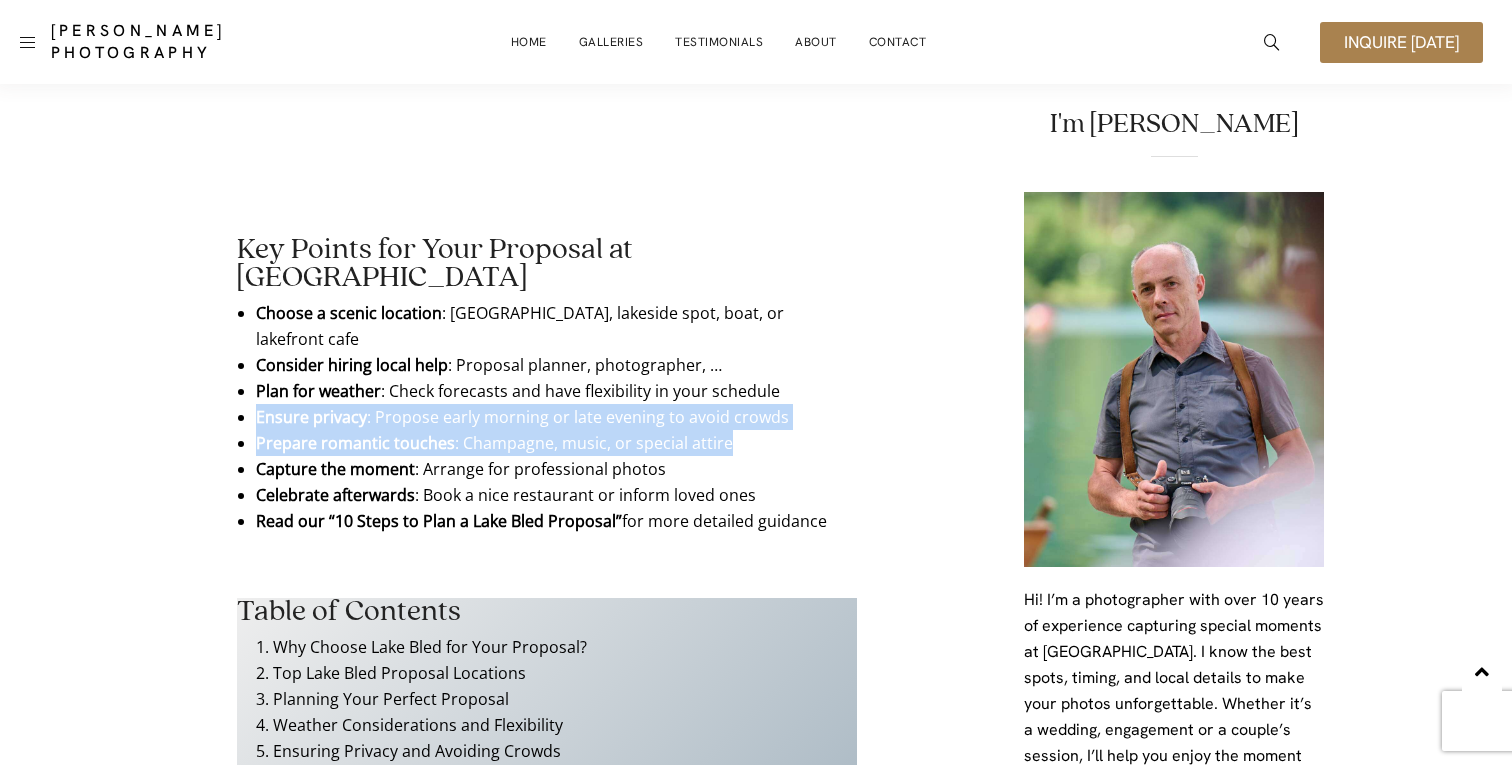 drag, startPoint x: 420, startPoint y: 403, endPoint x: 424, endPoint y: 376, distance: 27.294687 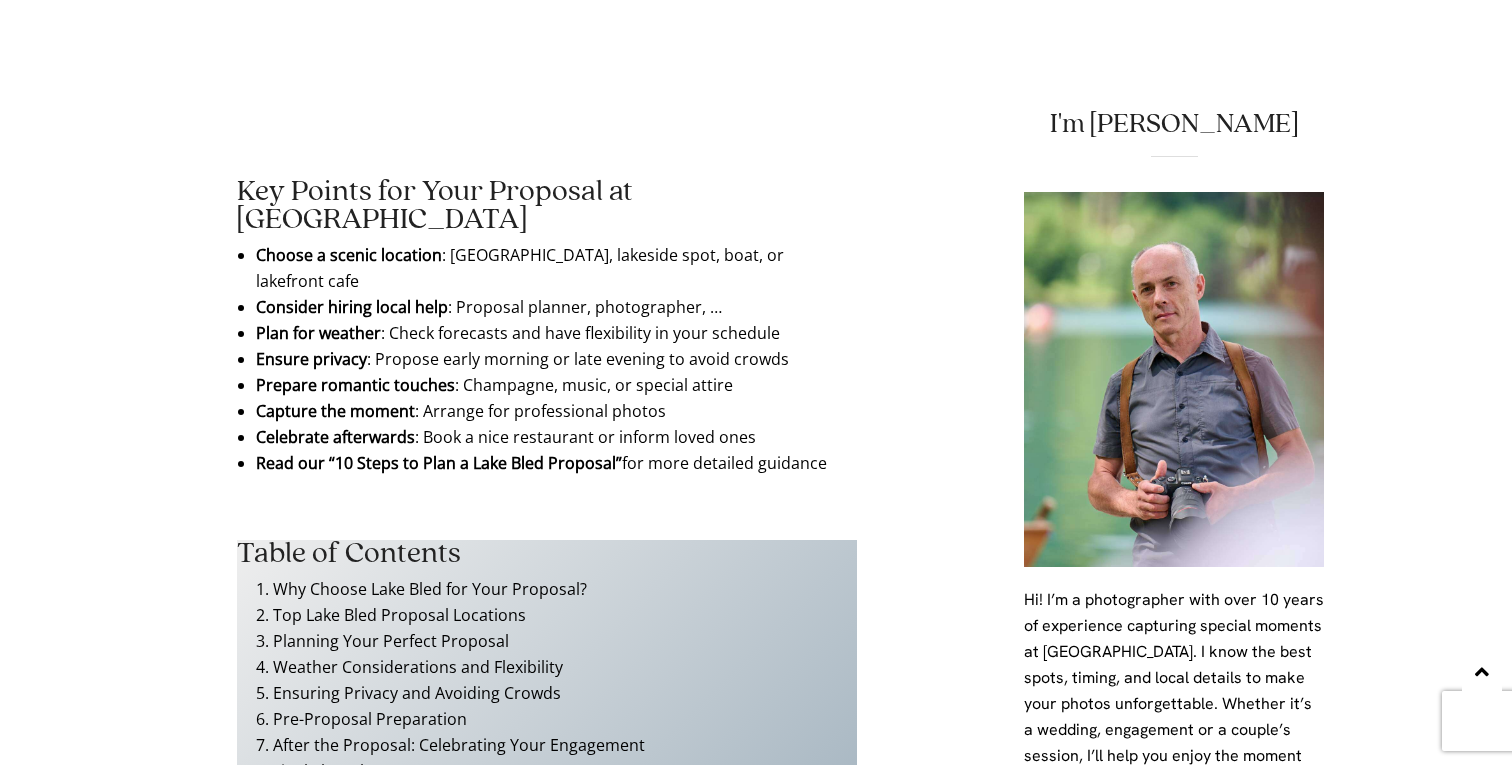 click on "Read our “10 Steps to Plan a Lake Bled Proposal”" at bounding box center [439, 463] 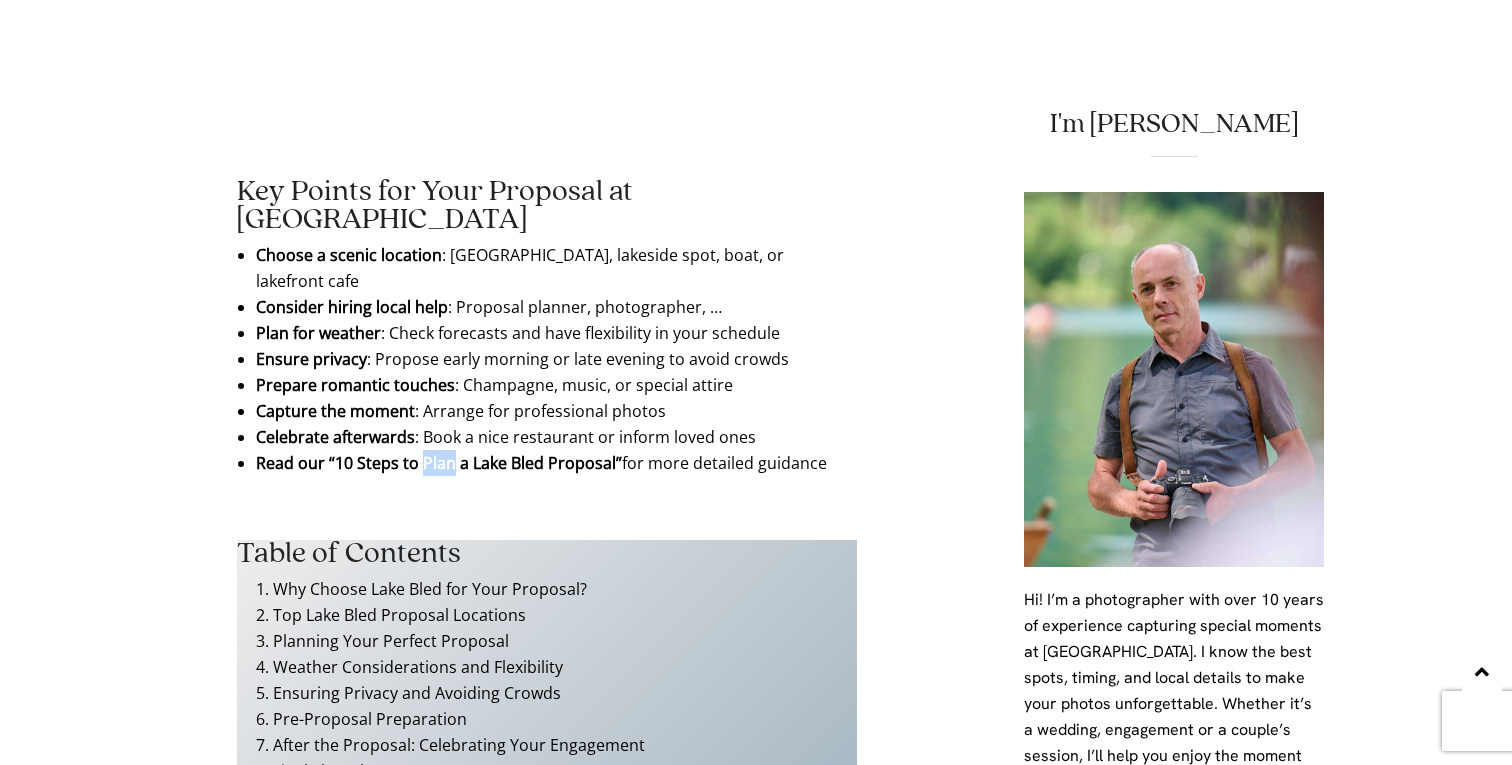 click on "Read our “10 Steps to Plan a Lake Bled Proposal”" at bounding box center [439, 463] 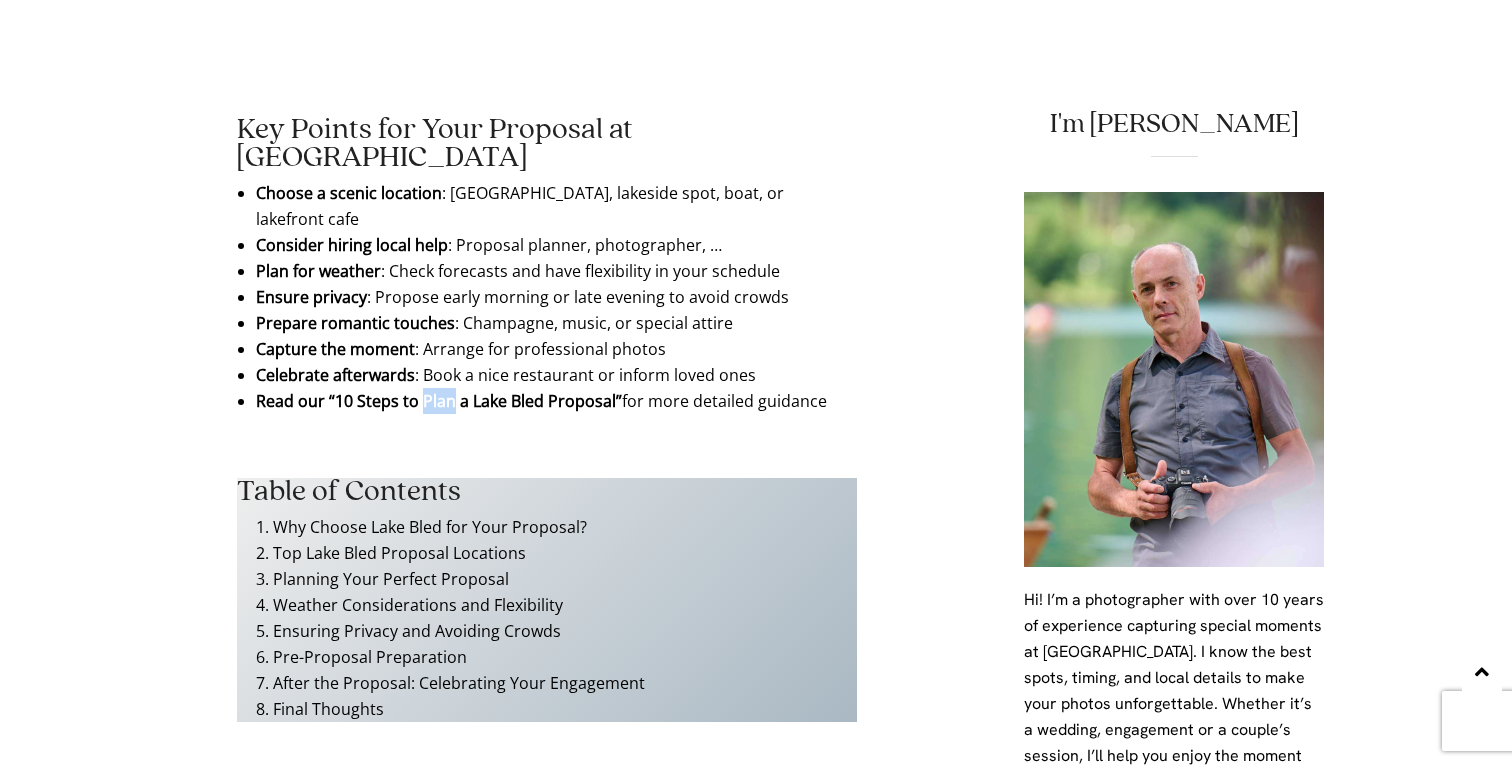 scroll, scrollTop: 1045, scrollLeft: 0, axis: vertical 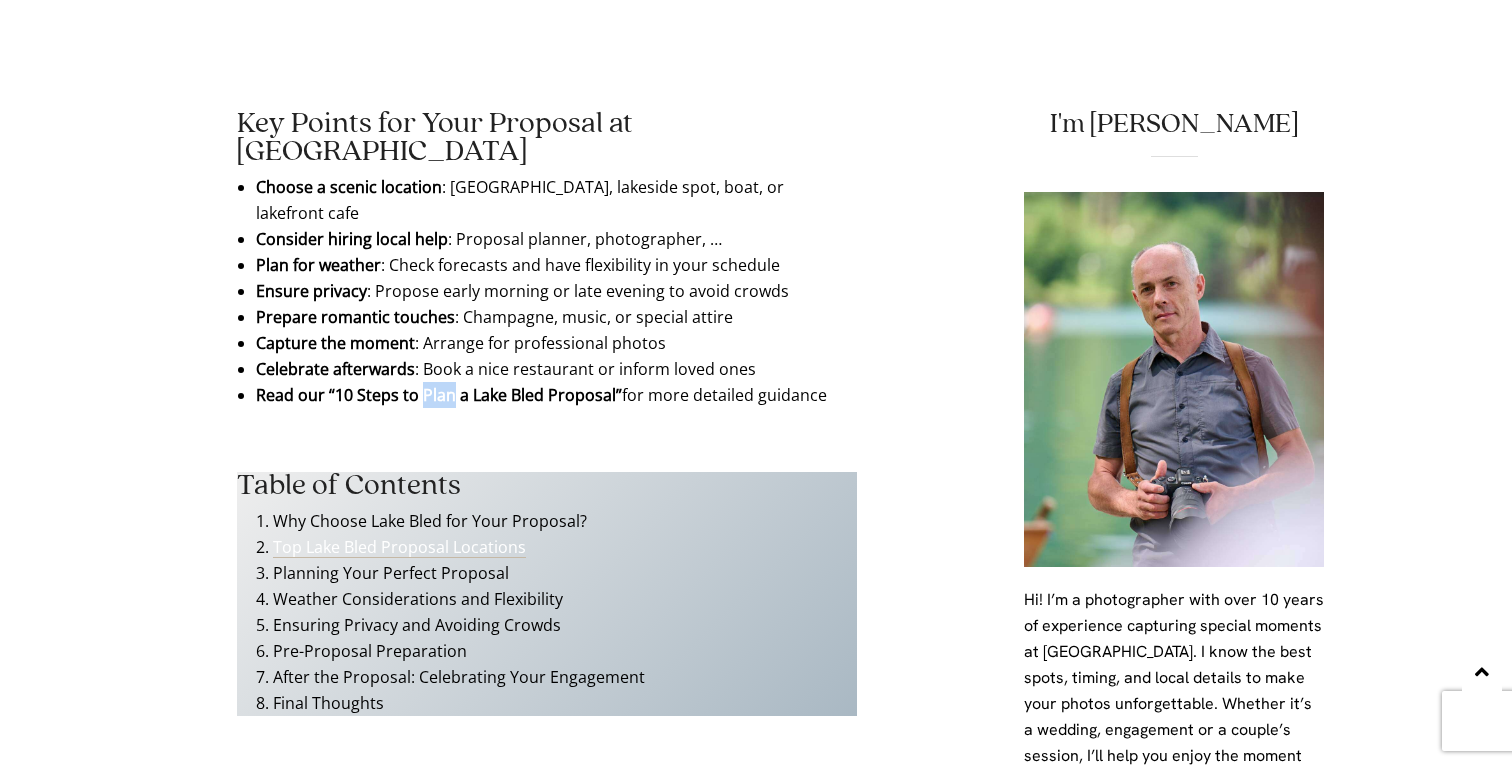 click on "Top Lake Bled Proposal Locations" at bounding box center (399, 547) 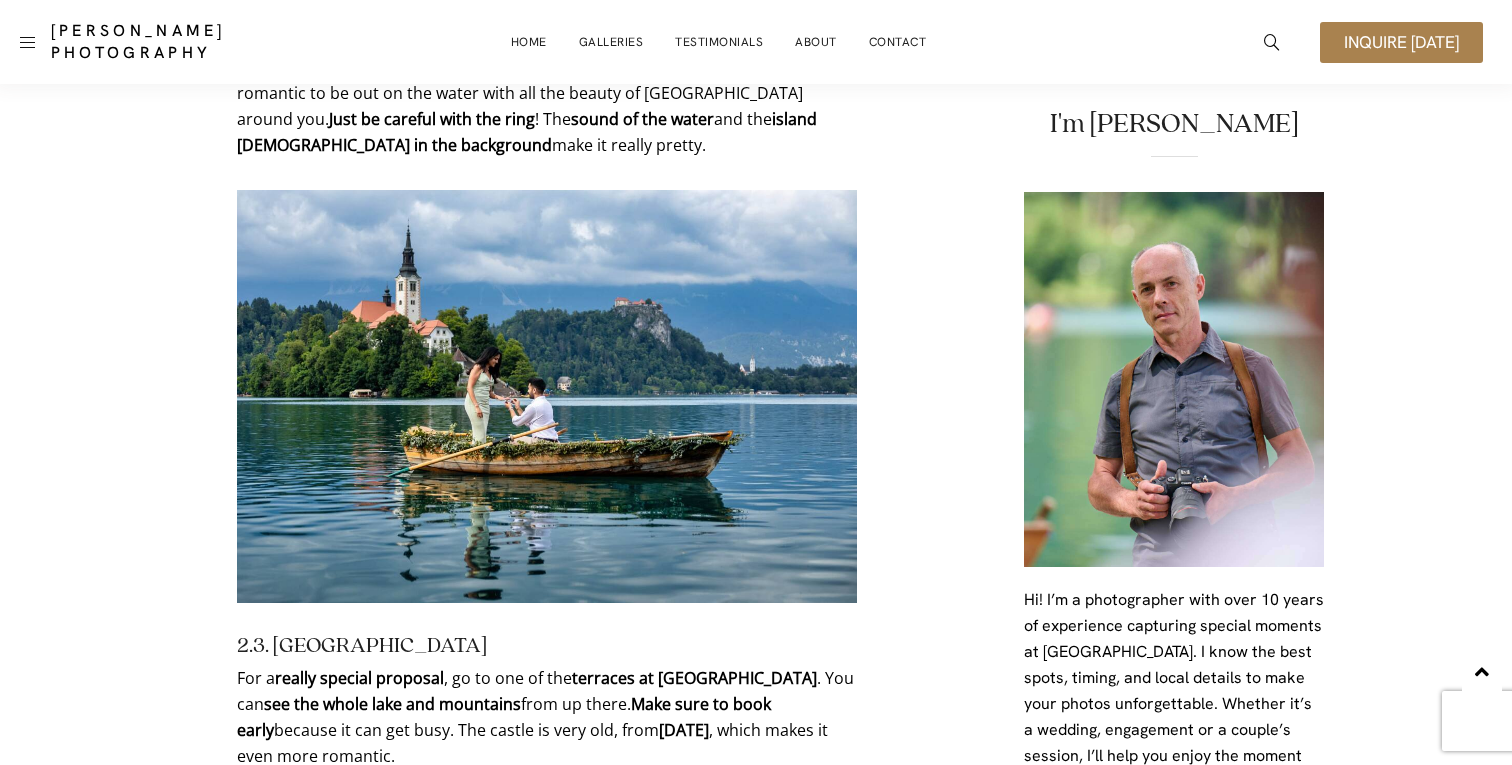 scroll, scrollTop: 3052, scrollLeft: 0, axis: vertical 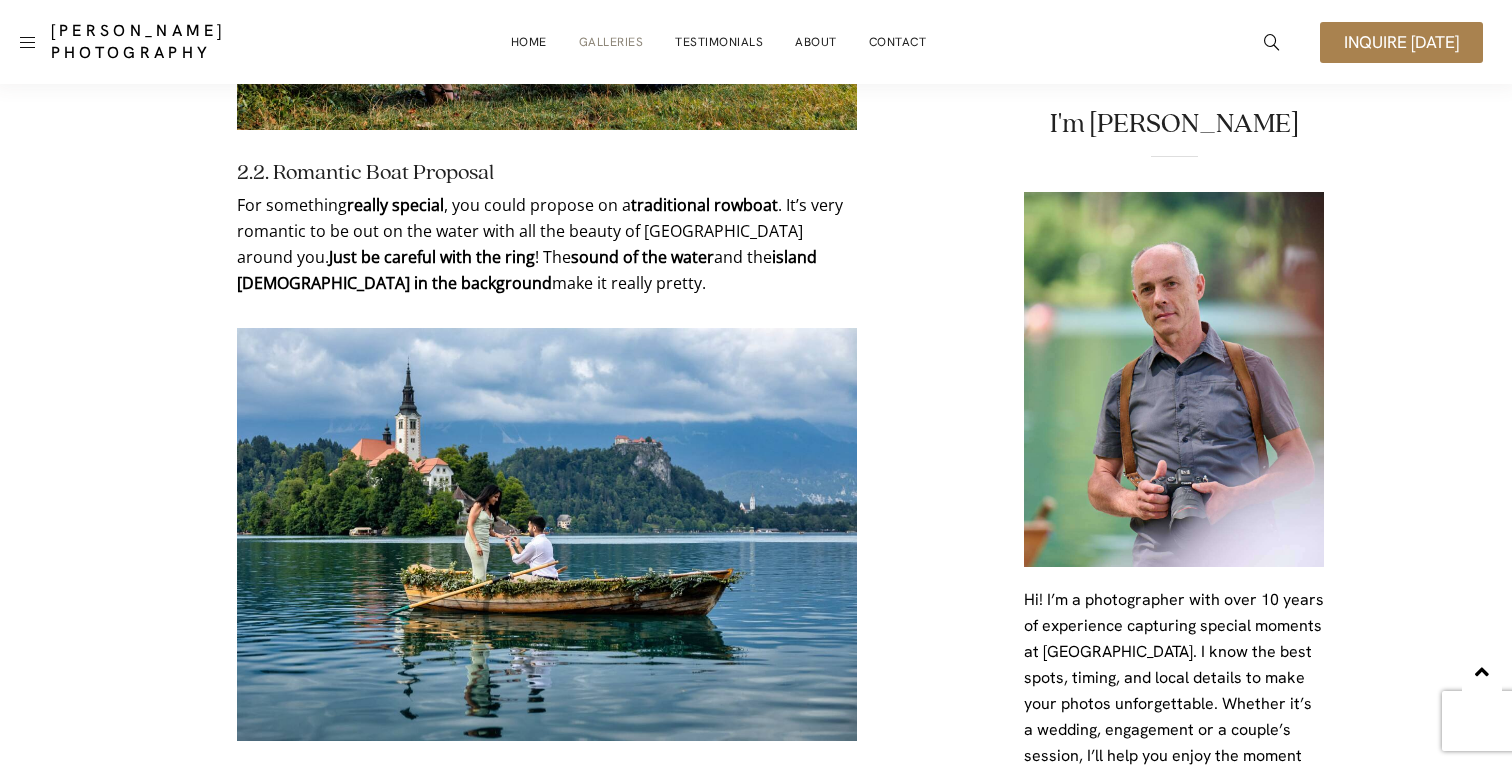 click on "Galleries" at bounding box center [611, 42] 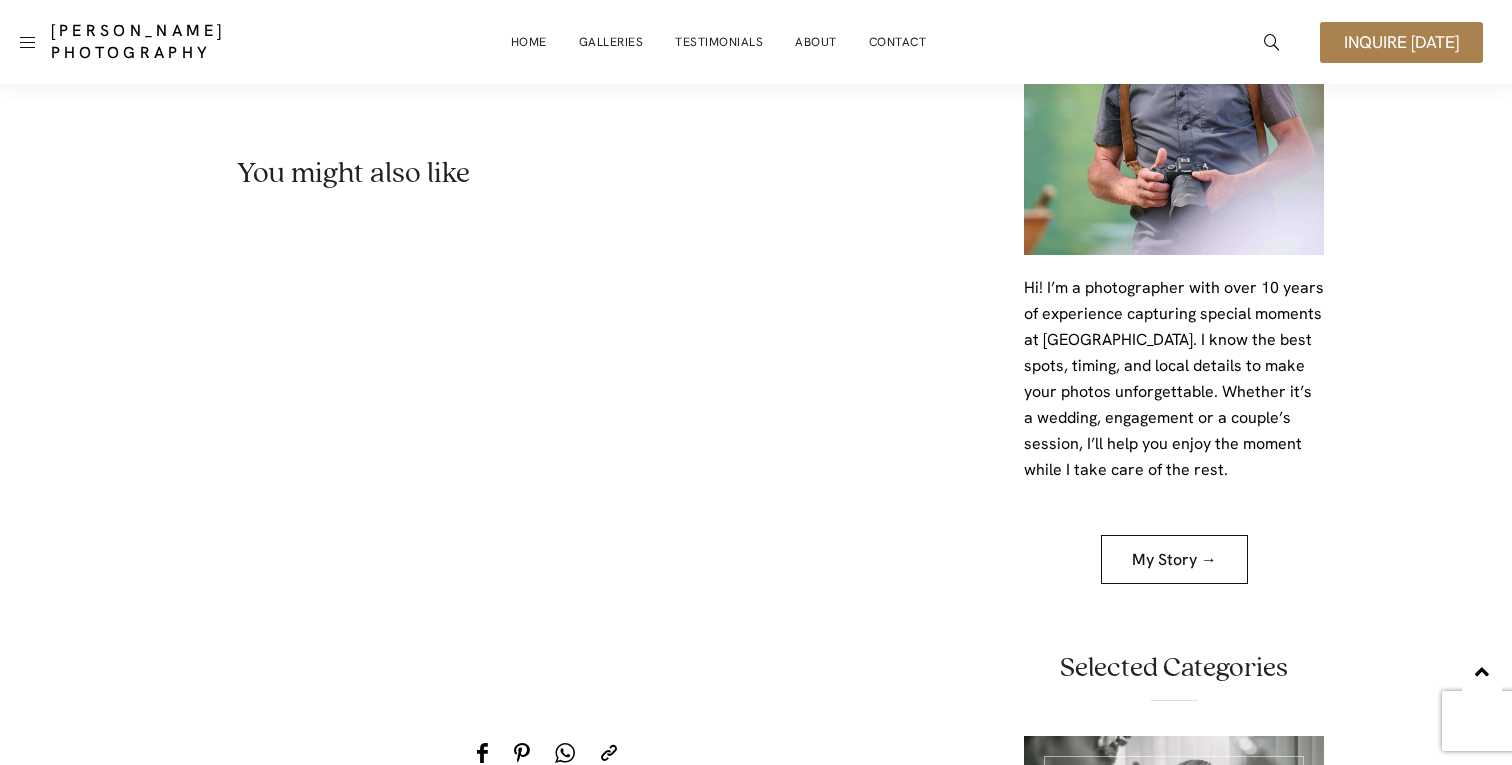 scroll, scrollTop: 12225, scrollLeft: 0, axis: vertical 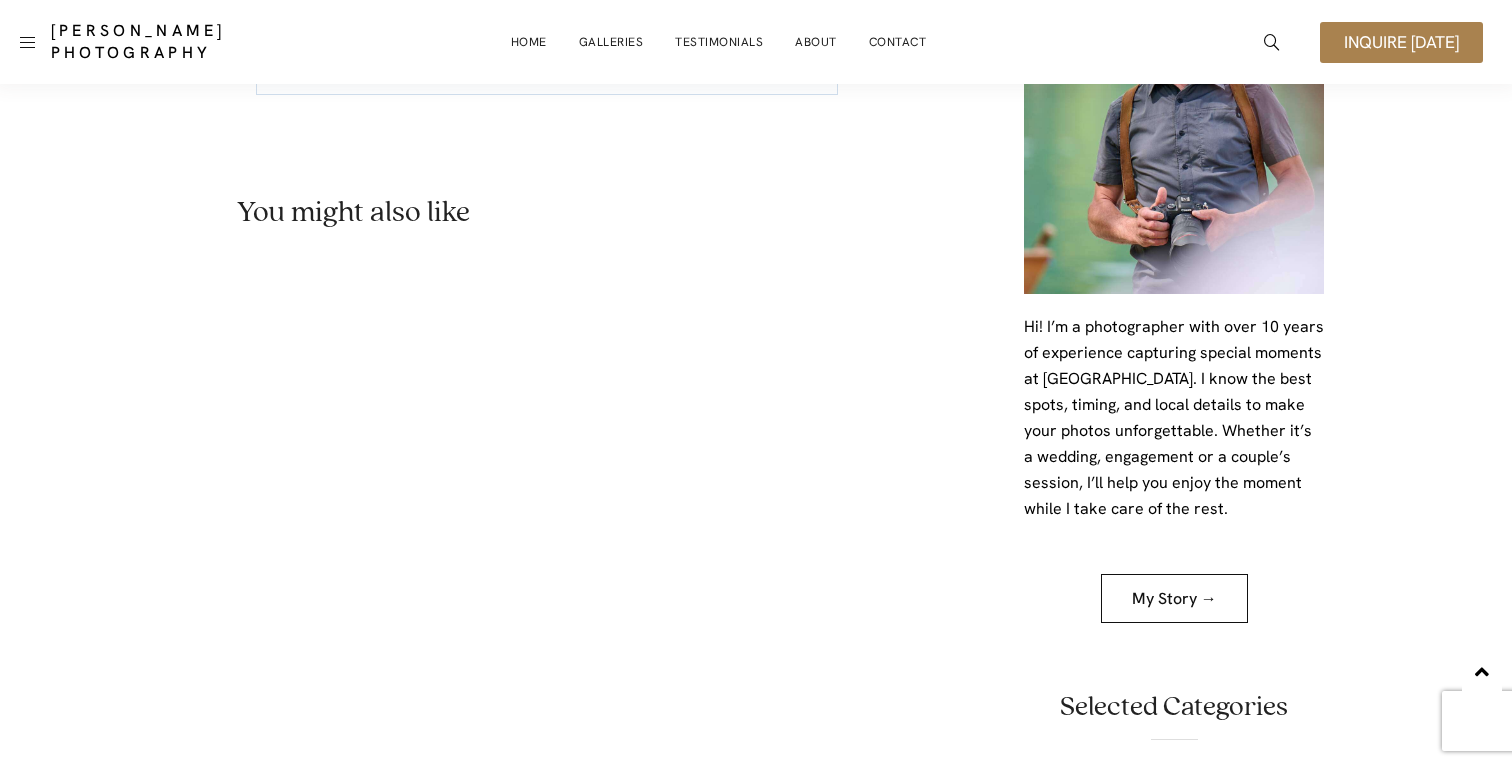click on "Hi! I’m a photographer with over 10 years of experience capturing special moments at [GEOGRAPHIC_DATA]. I know the best spots, timing, and local details to make your photos unforgettable. Whether it’s a wedding, engagement or a couple’s session, I’ll help you enjoy the moment while I take care of the rest." at bounding box center (1174, 418) 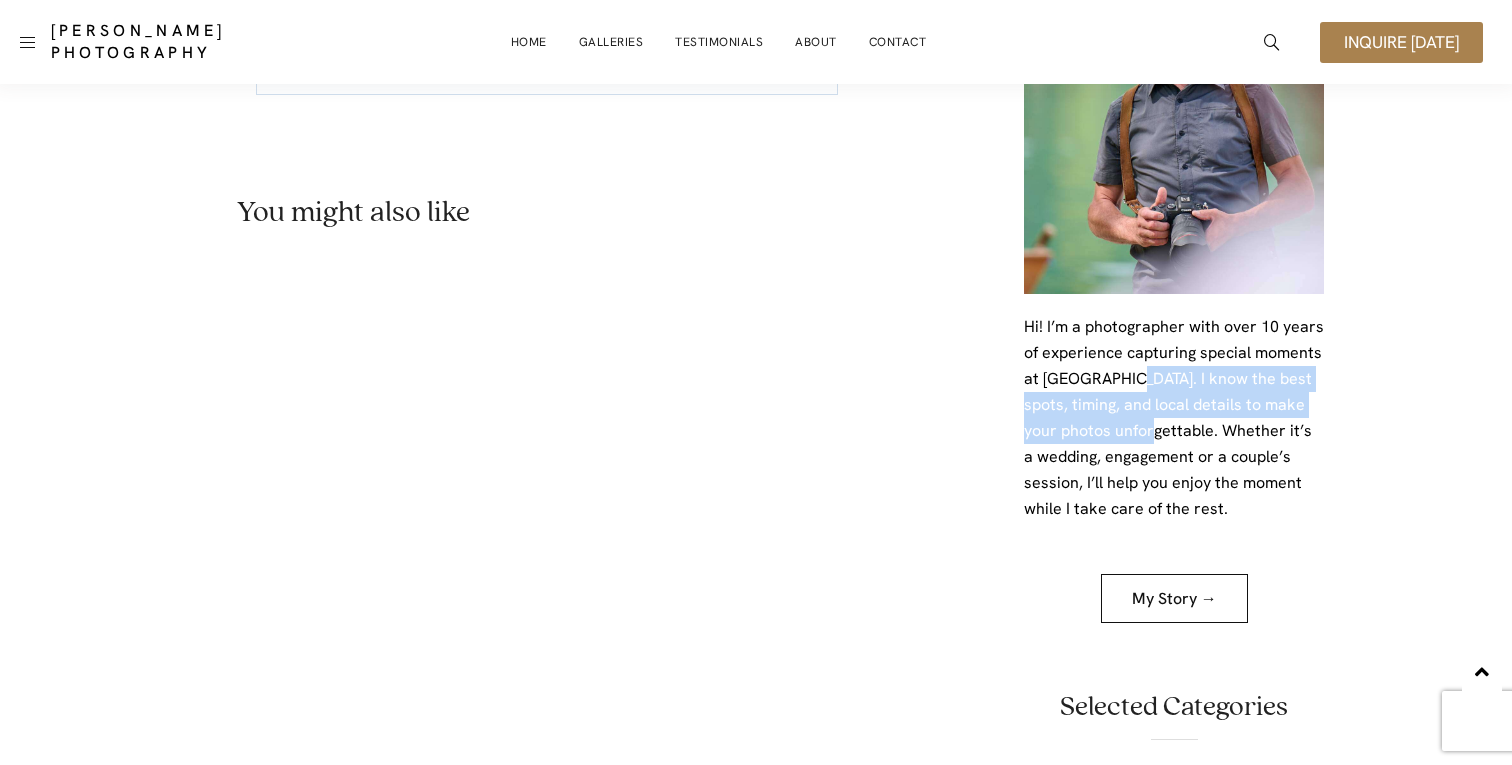 drag, startPoint x: 1119, startPoint y: 331, endPoint x: 1148, endPoint y: 380, distance: 56.938564 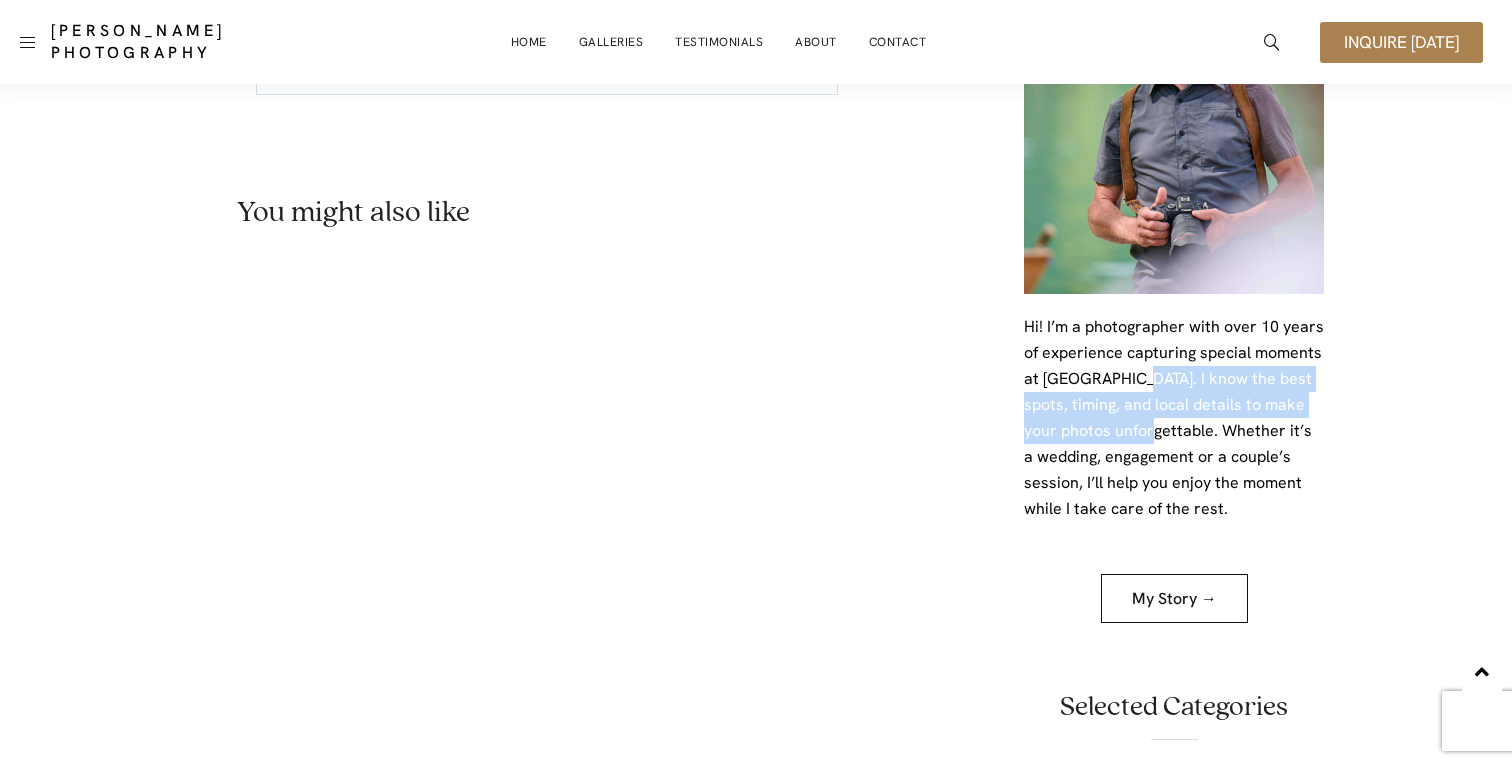 drag, startPoint x: 1148, startPoint y: 380, endPoint x: 1123, endPoint y: 319, distance: 65.9242 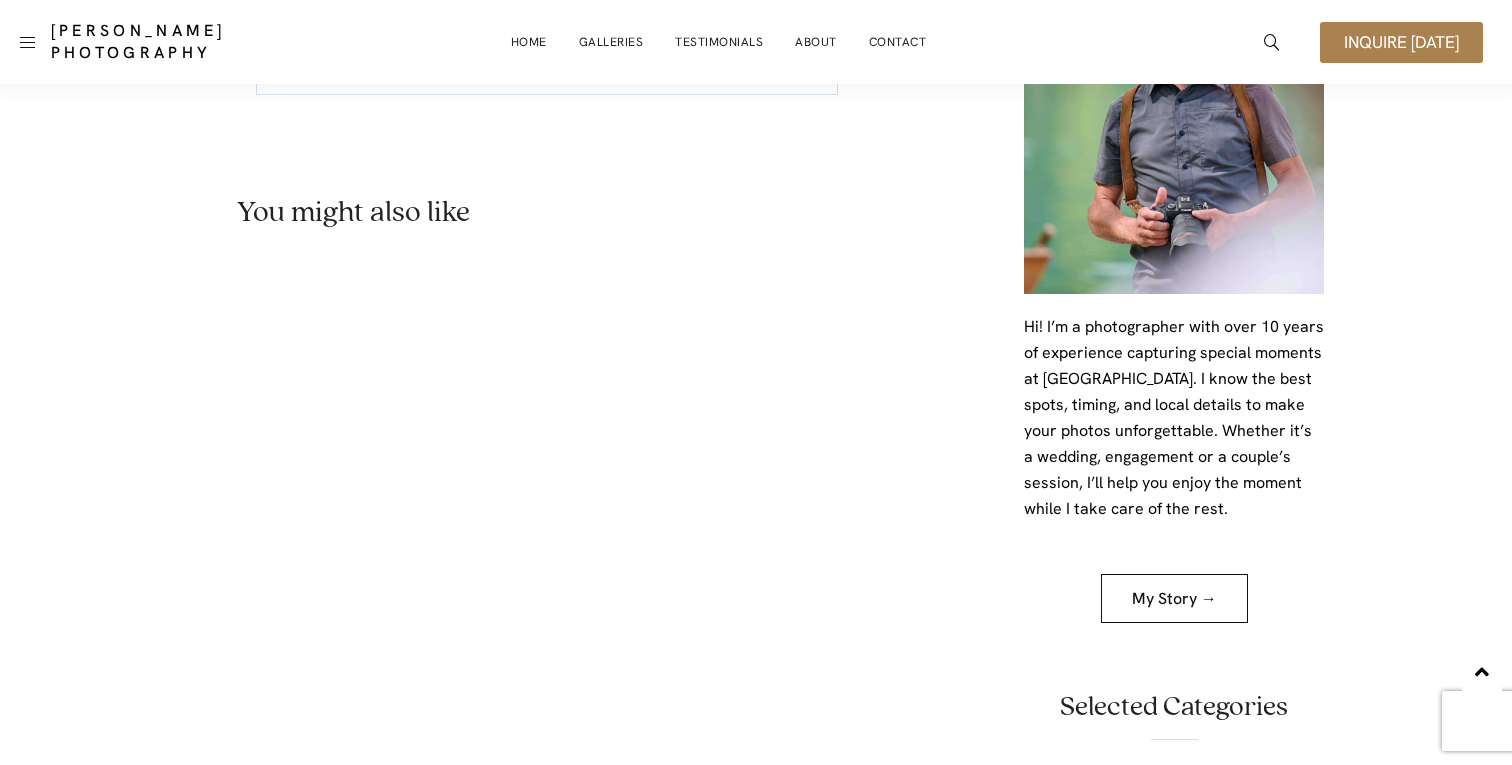 click on "Hi! I’m a photographer with over 10 years of experience capturing special moments at [GEOGRAPHIC_DATA]. I know the best spots, timing, and local details to make your photos unforgettable. Whether it’s a wedding, engagement or a couple’s session, I’ll help you enjoy the moment while I take care of the rest." at bounding box center [1174, 418] 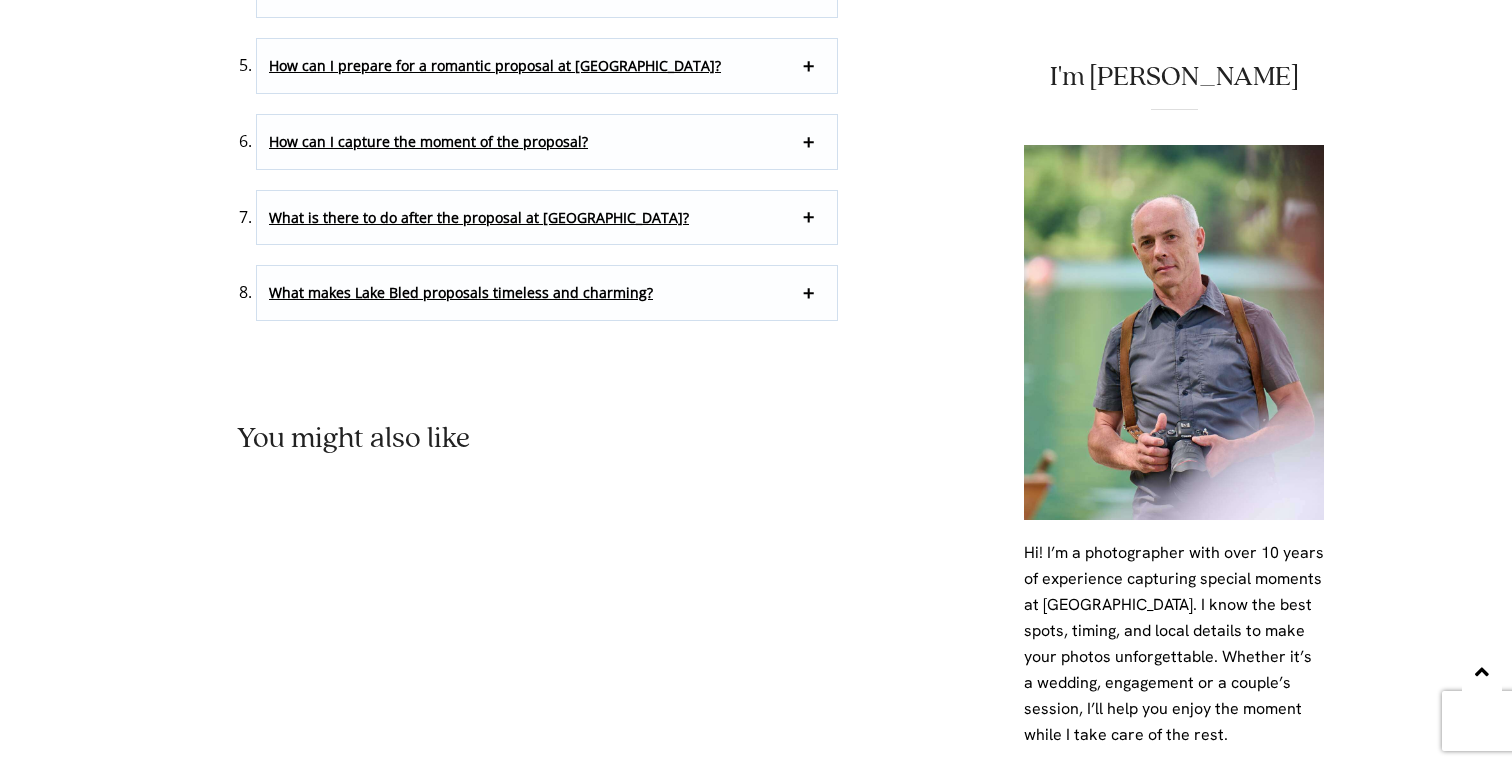 scroll, scrollTop: 12345, scrollLeft: 0, axis: vertical 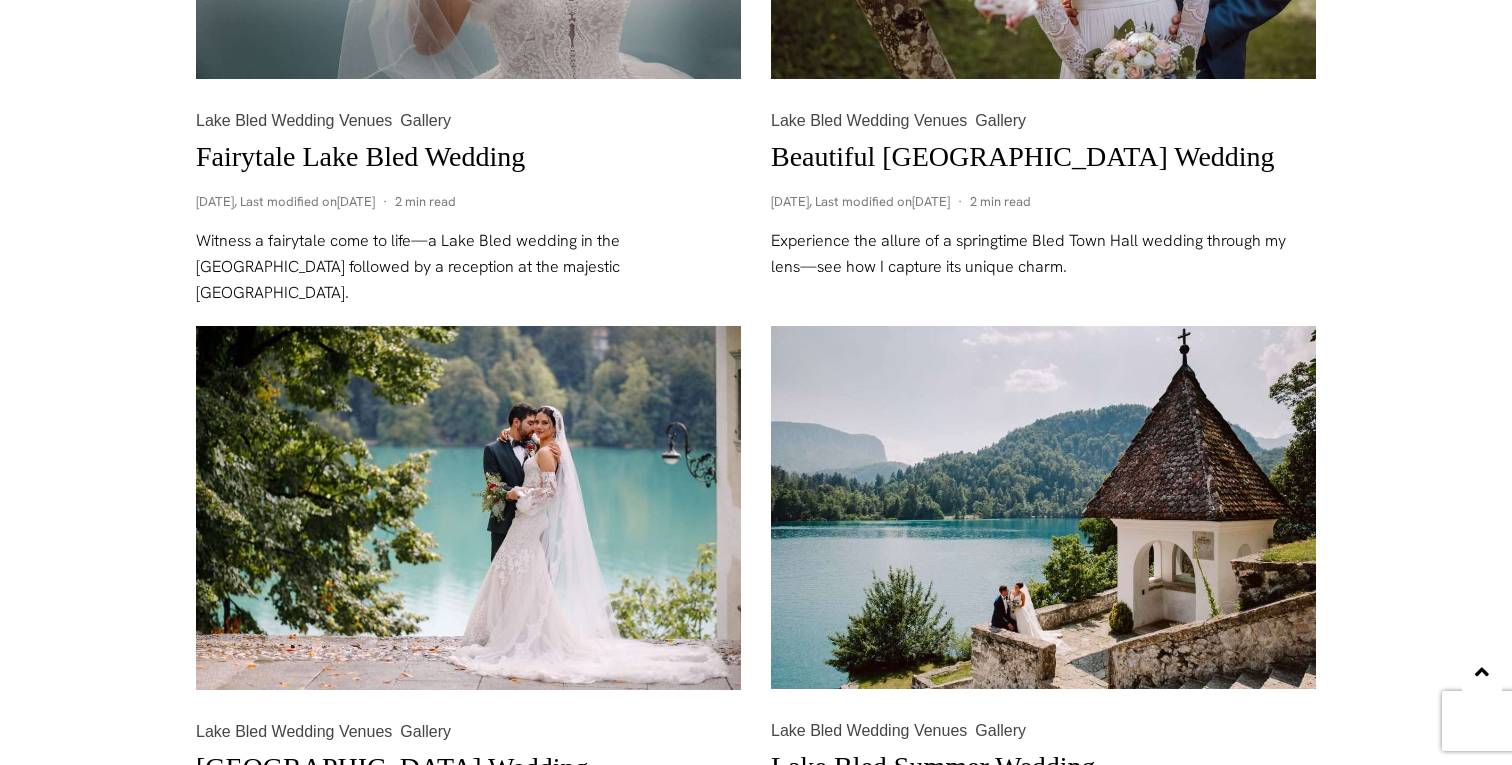click at bounding box center (468, 508) 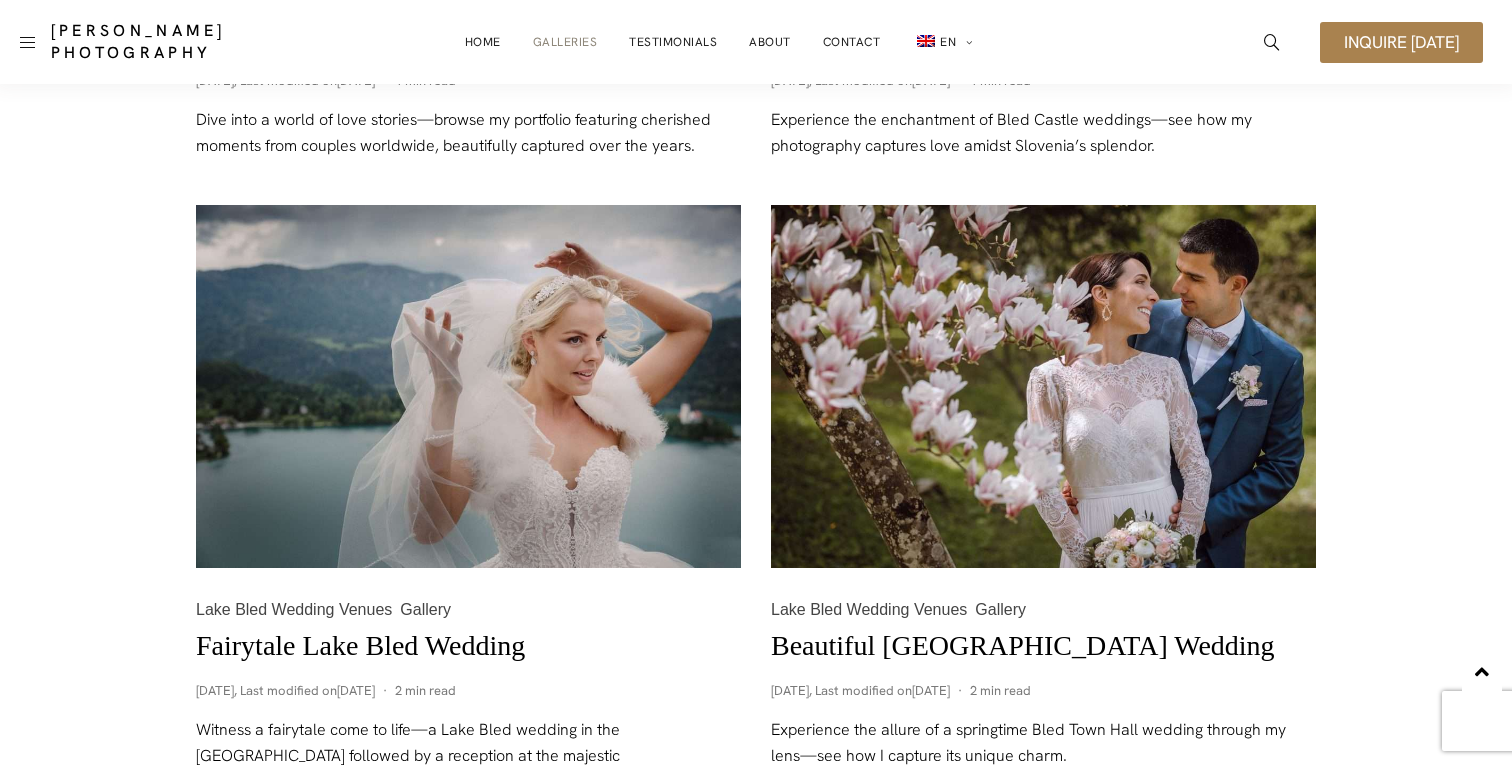 scroll, scrollTop: 1295, scrollLeft: 0, axis: vertical 